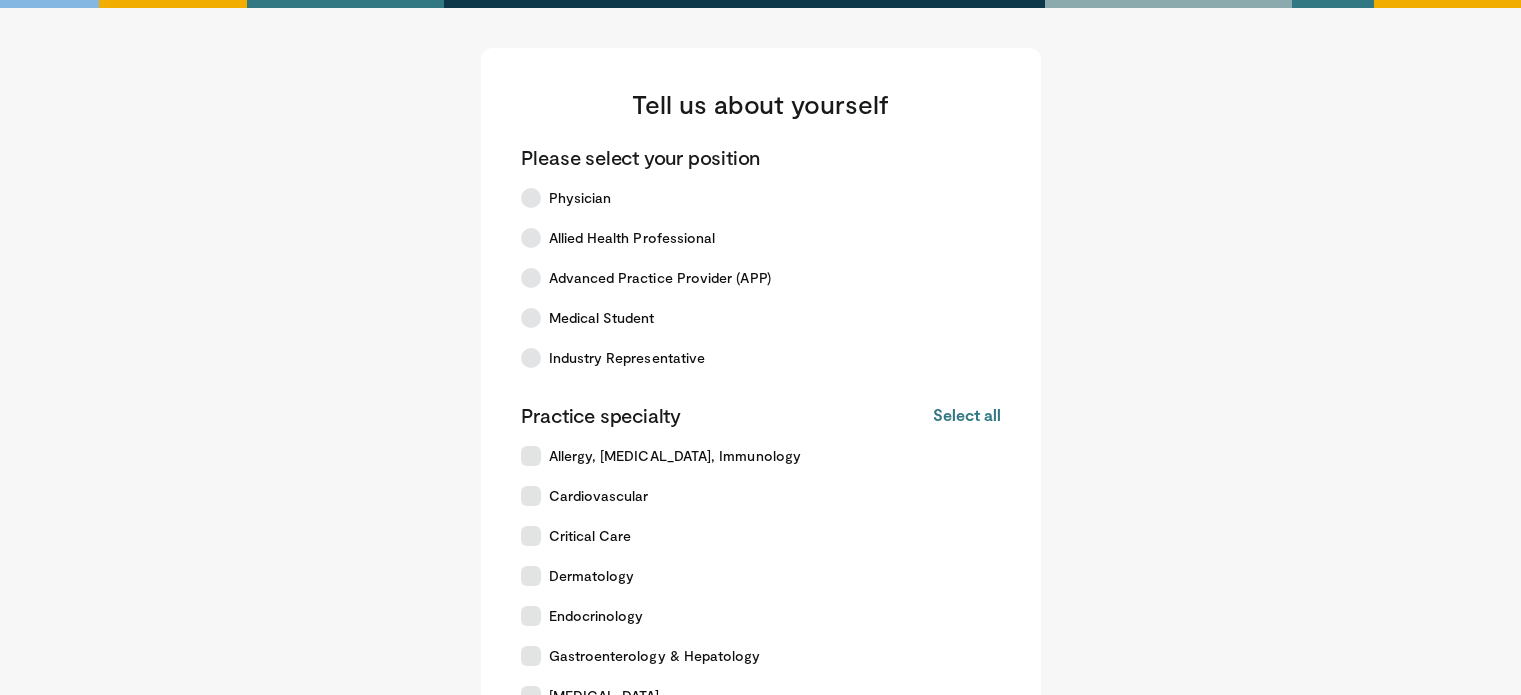 scroll, scrollTop: 0, scrollLeft: 0, axis: both 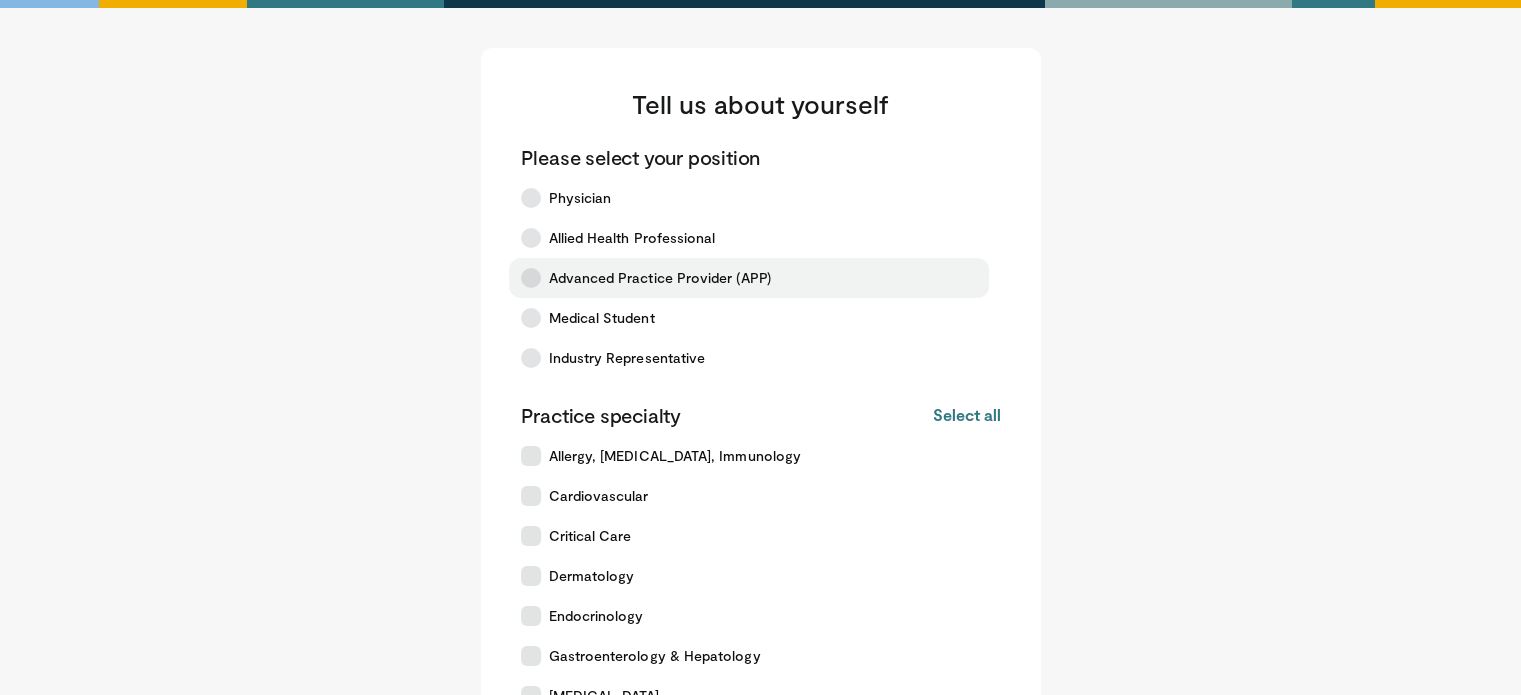 click on "Advanced Practice Provider (APP)" at bounding box center (660, 278) 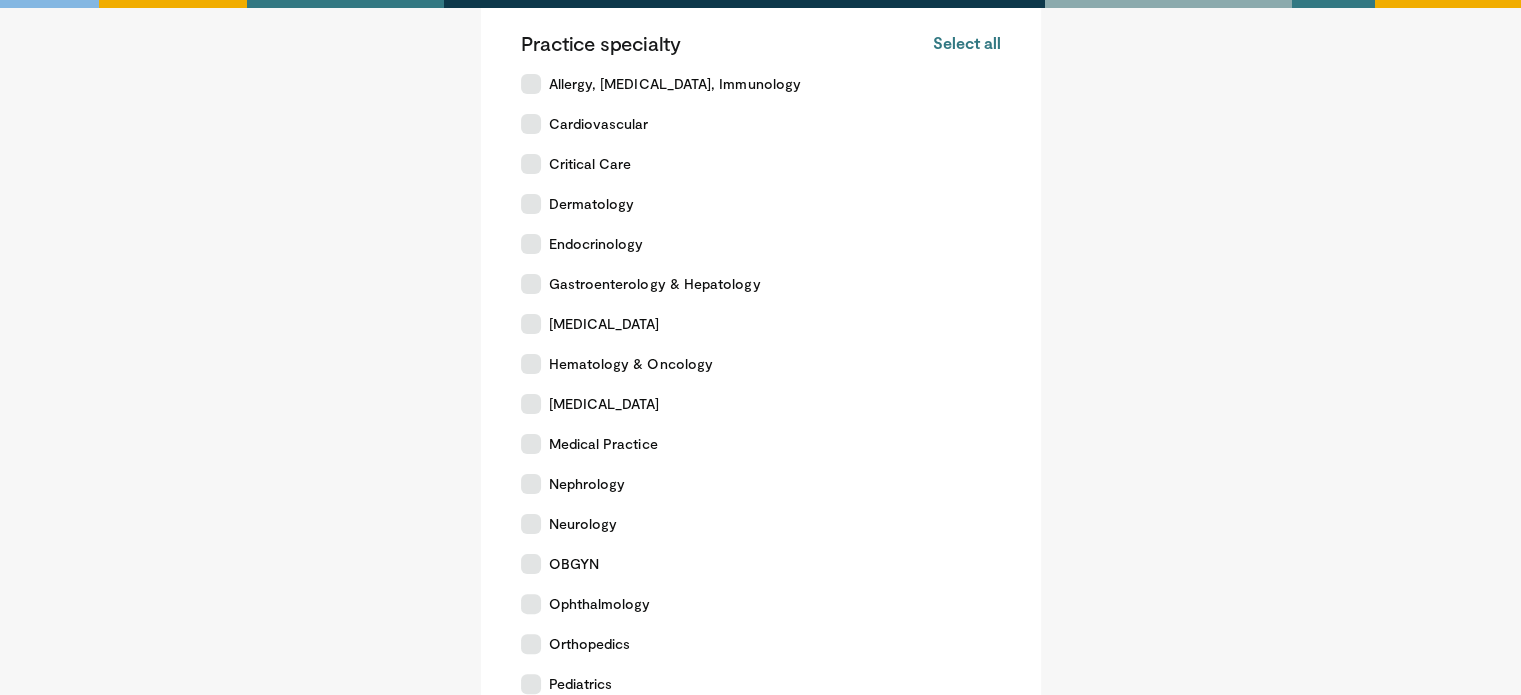 scroll, scrollTop: 404, scrollLeft: 0, axis: vertical 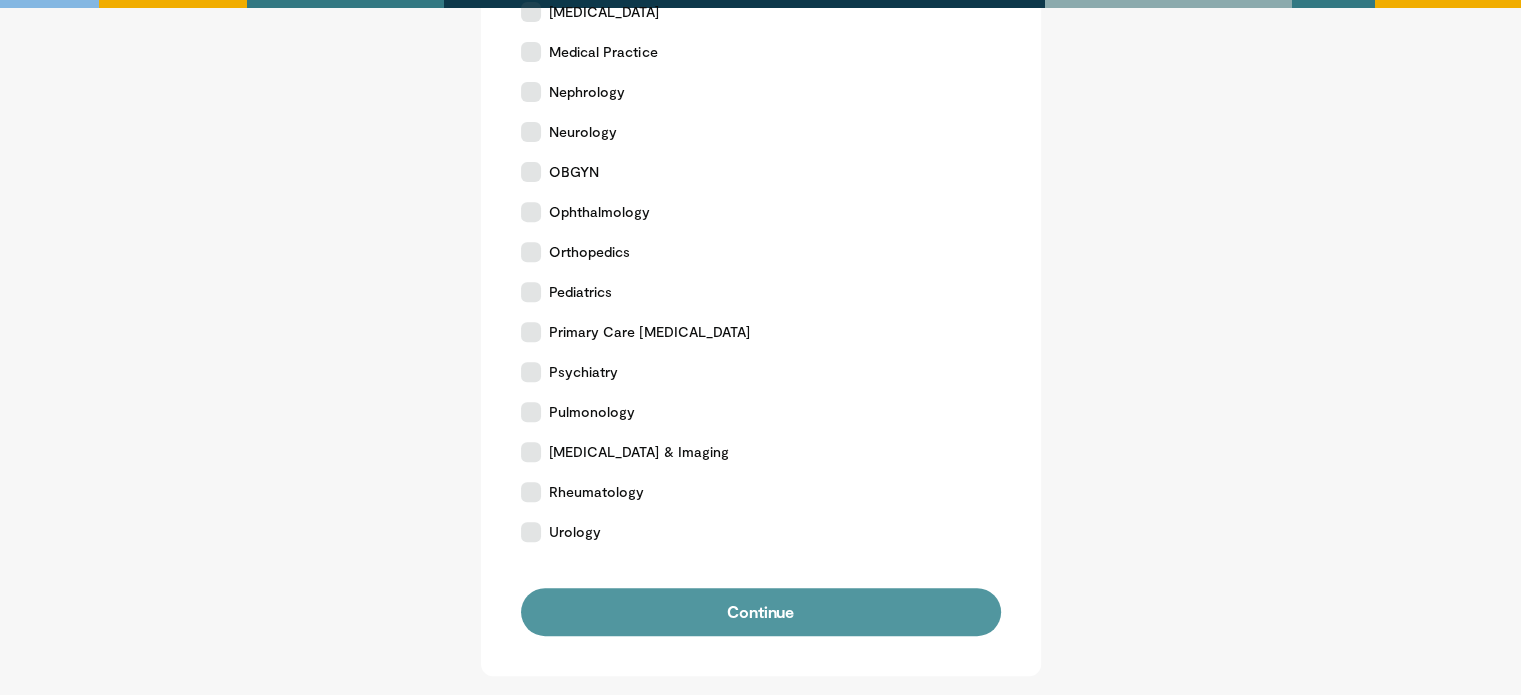 click on "Continue" at bounding box center (761, 612) 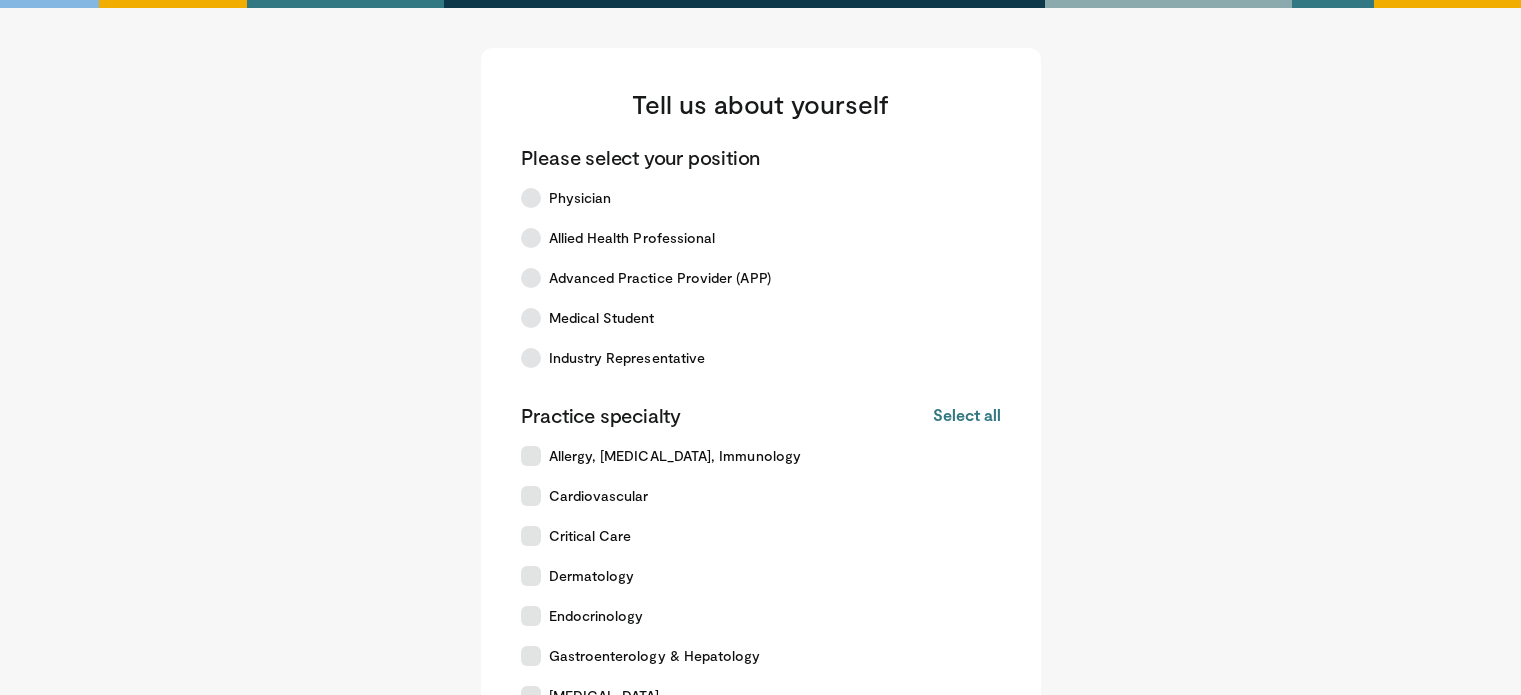 scroll, scrollTop: 0, scrollLeft: 0, axis: both 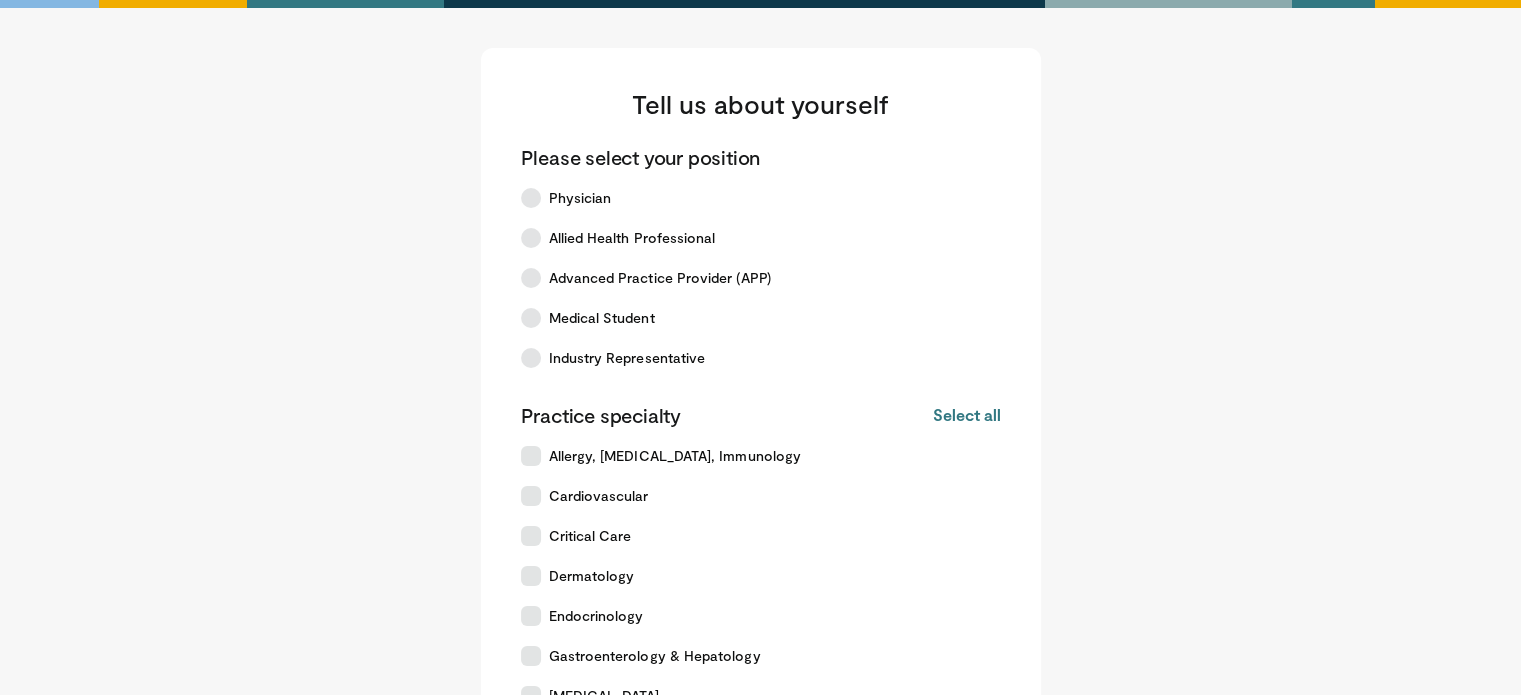 click on "Tell us about yourself
Please select your position
Physician
Allied Health Professional
Advanced Practice Provider (APP)
Medical Student
Industry Representative
Practice specialty
Select all
Deselect all
Allergy, Asthma, Immunology
Cardiovascular
Critical Care" at bounding box center [760, 843] 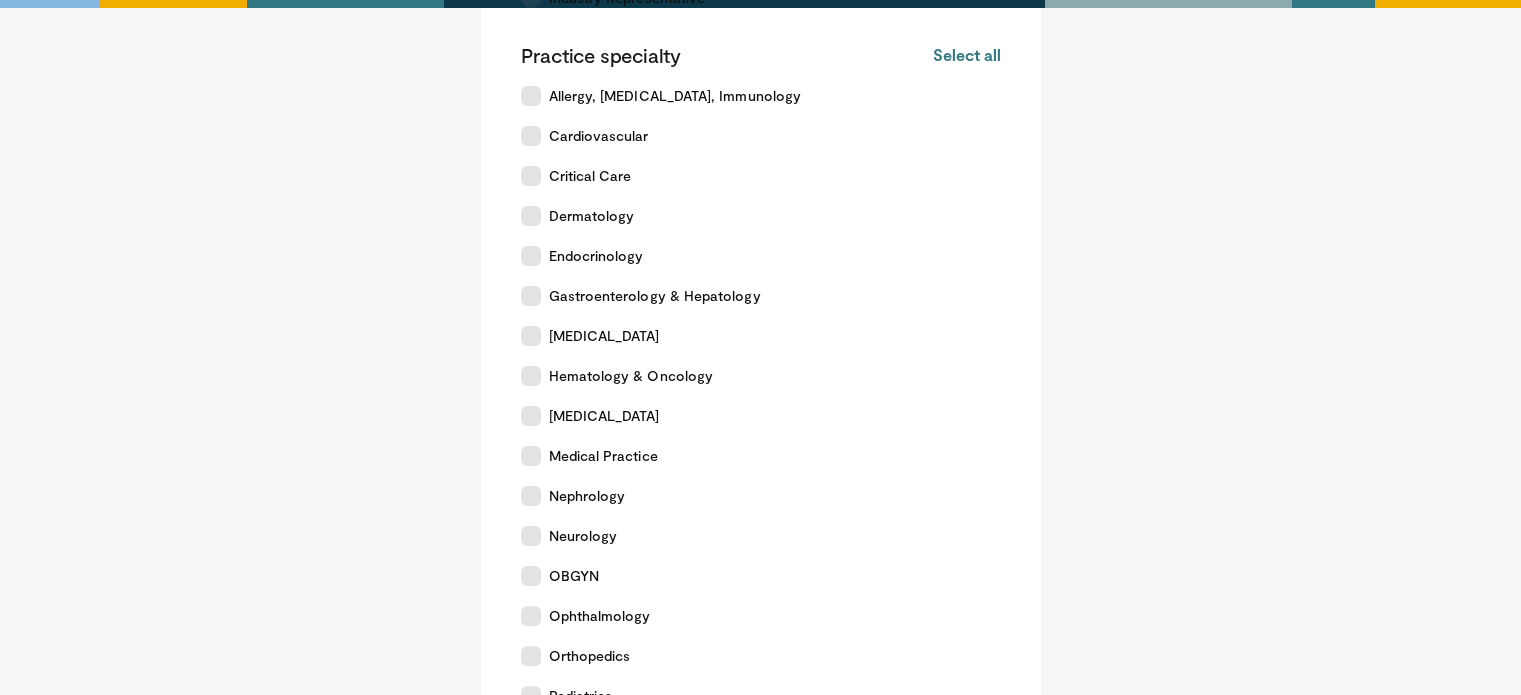 scroll, scrollTop: 378, scrollLeft: 0, axis: vertical 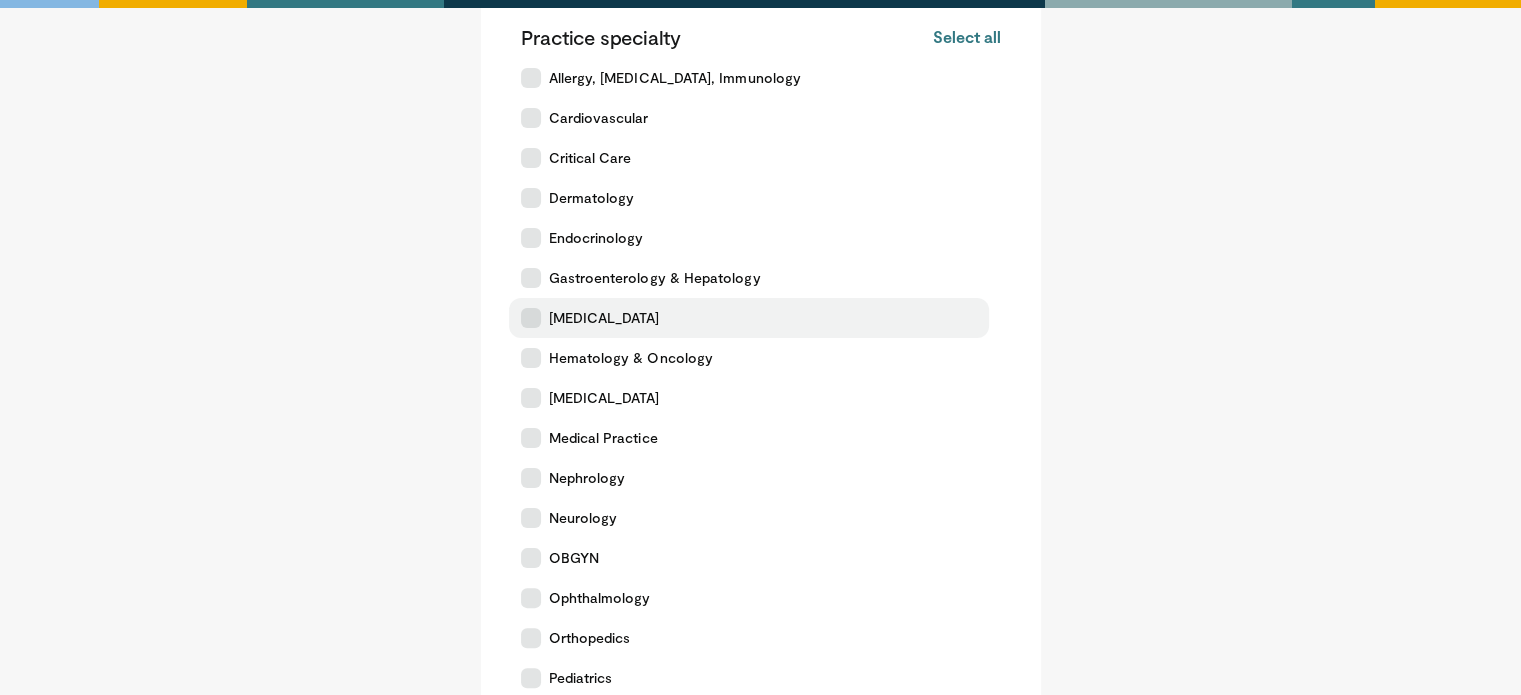 click on "[MEDICAL_DATA]" at bounding box center (604, 318) 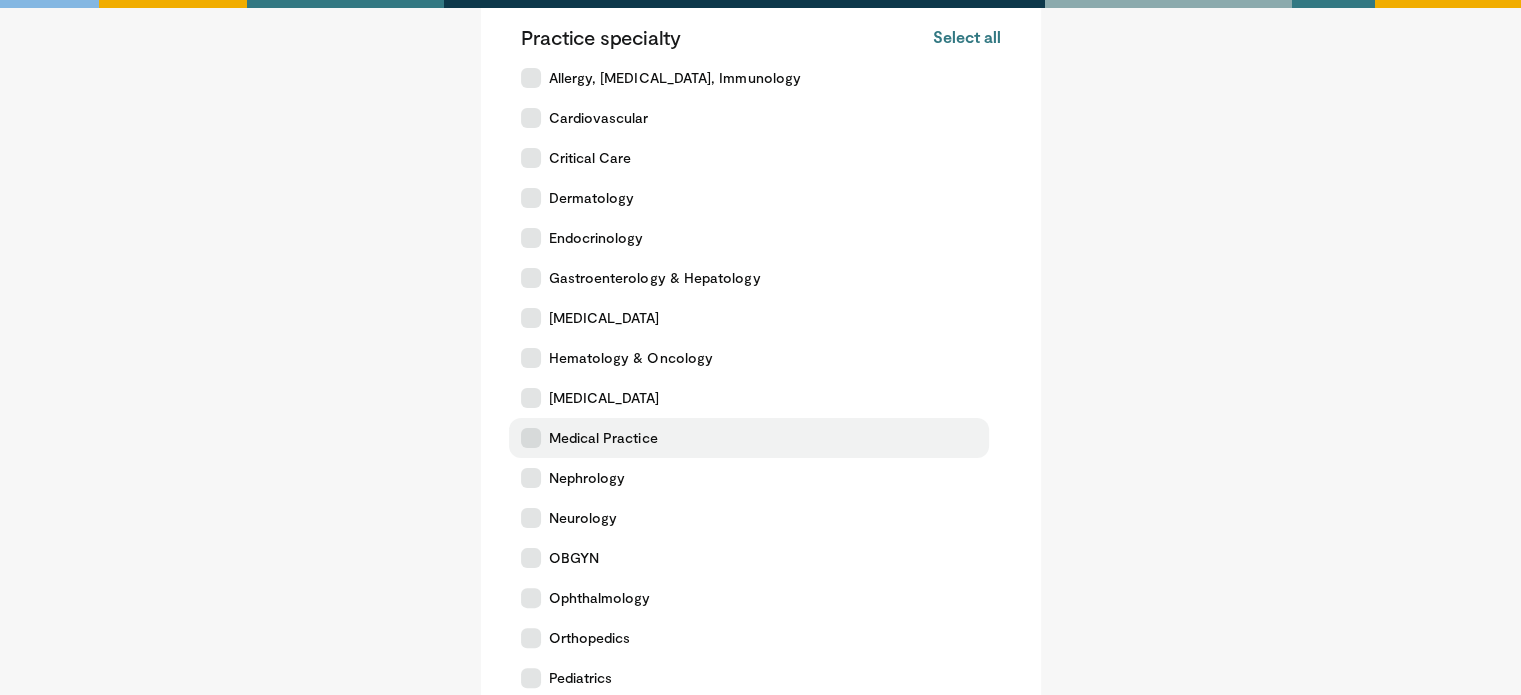 click on "Medical Practice" at bounding box center [603, 438] 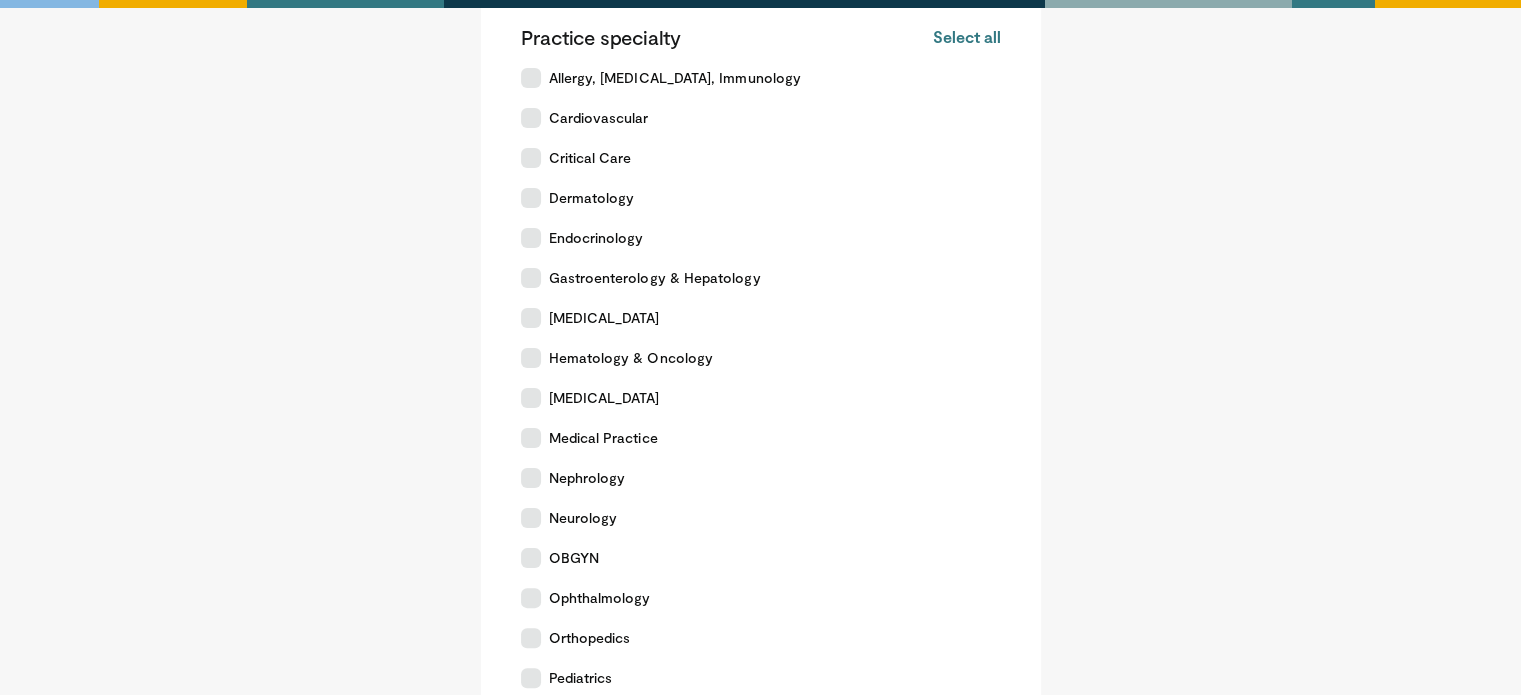 scroll, scrollTop: 943, scrollLeft: 0, axis: vertical 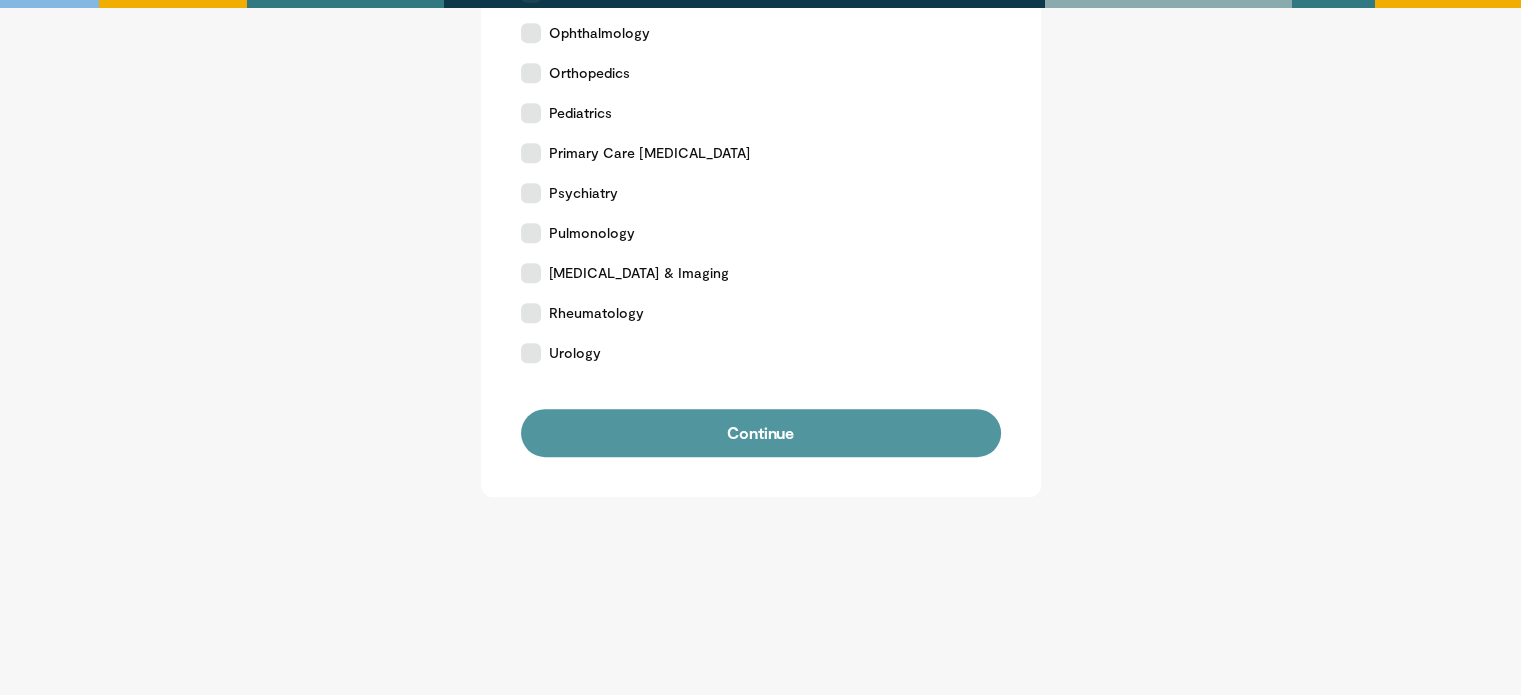 click on "Continue" at bounding box center [761, 433] 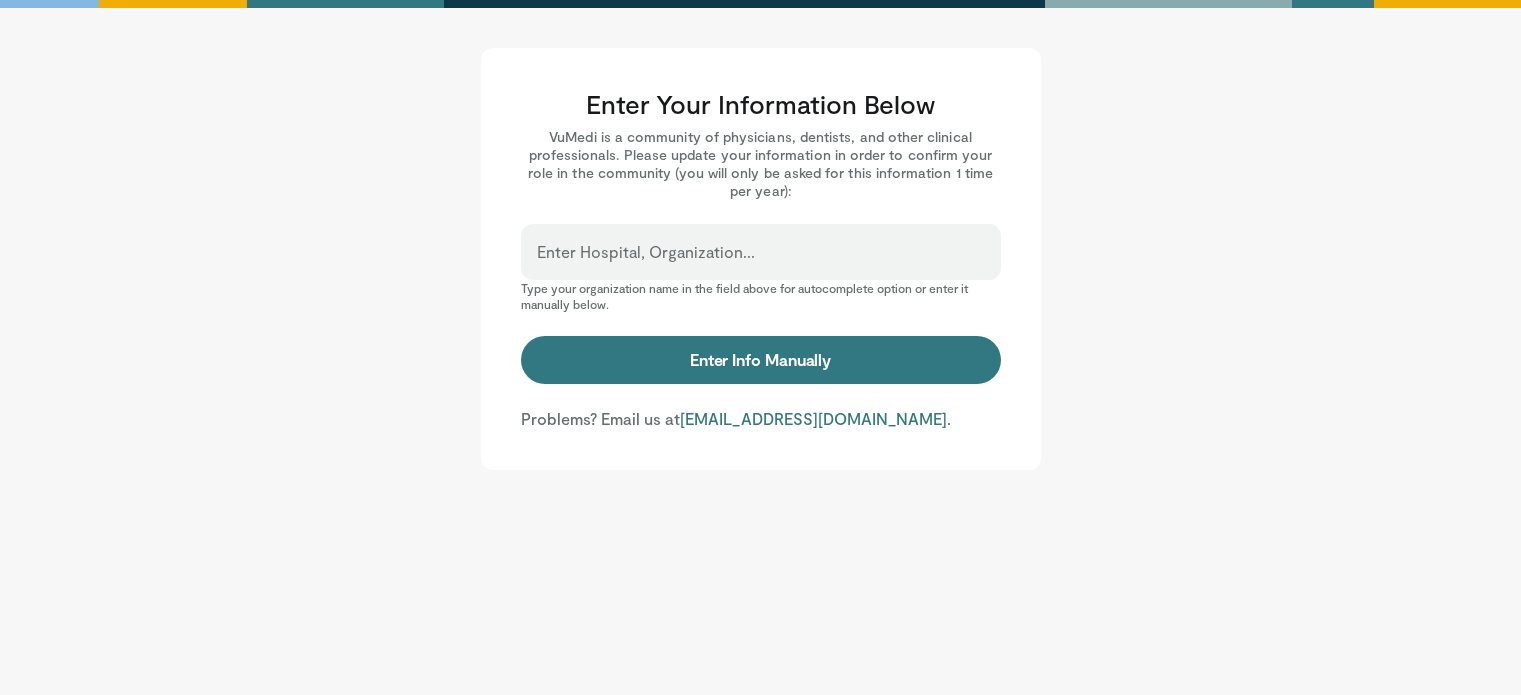 scroll, scrollTop: 0, scrollLeft: 0, axis: both 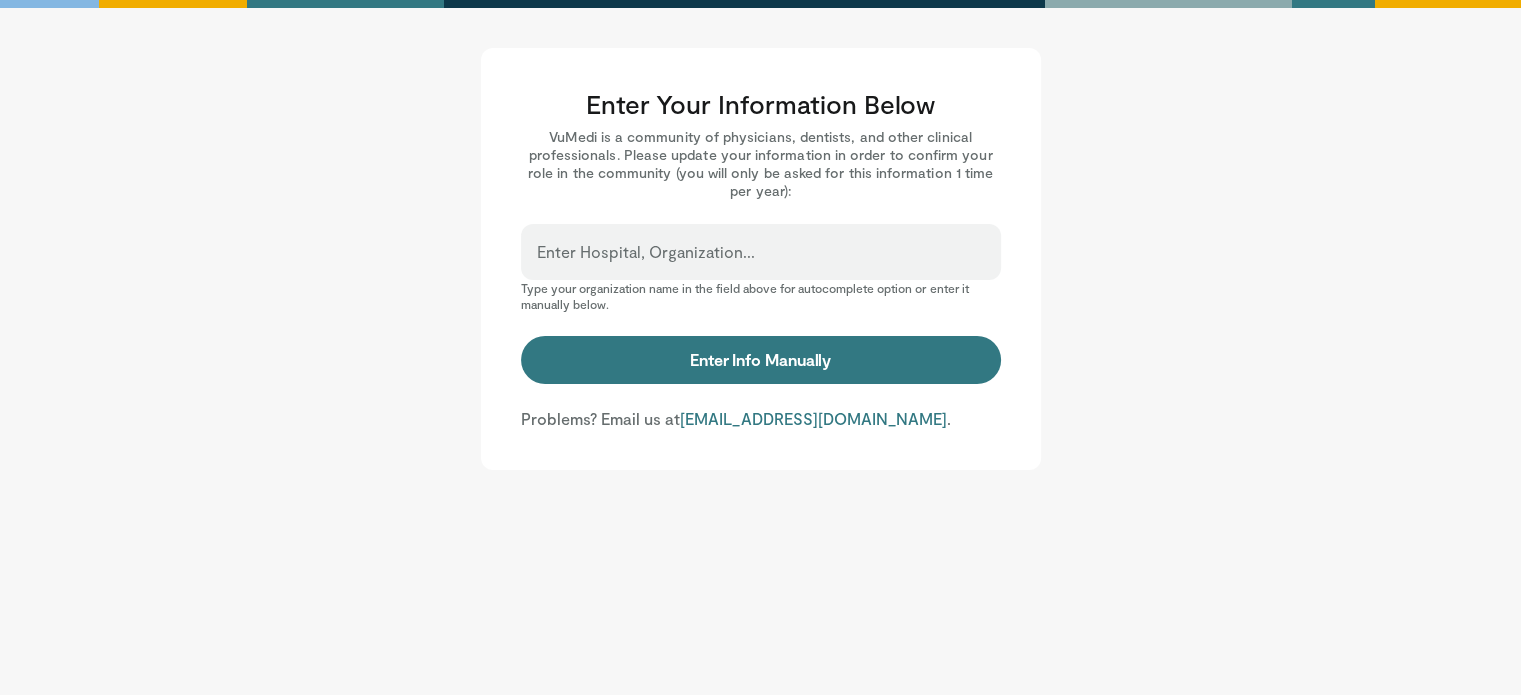 click on "Enter Hospital, Organization..." at bounding box center [761, 252] 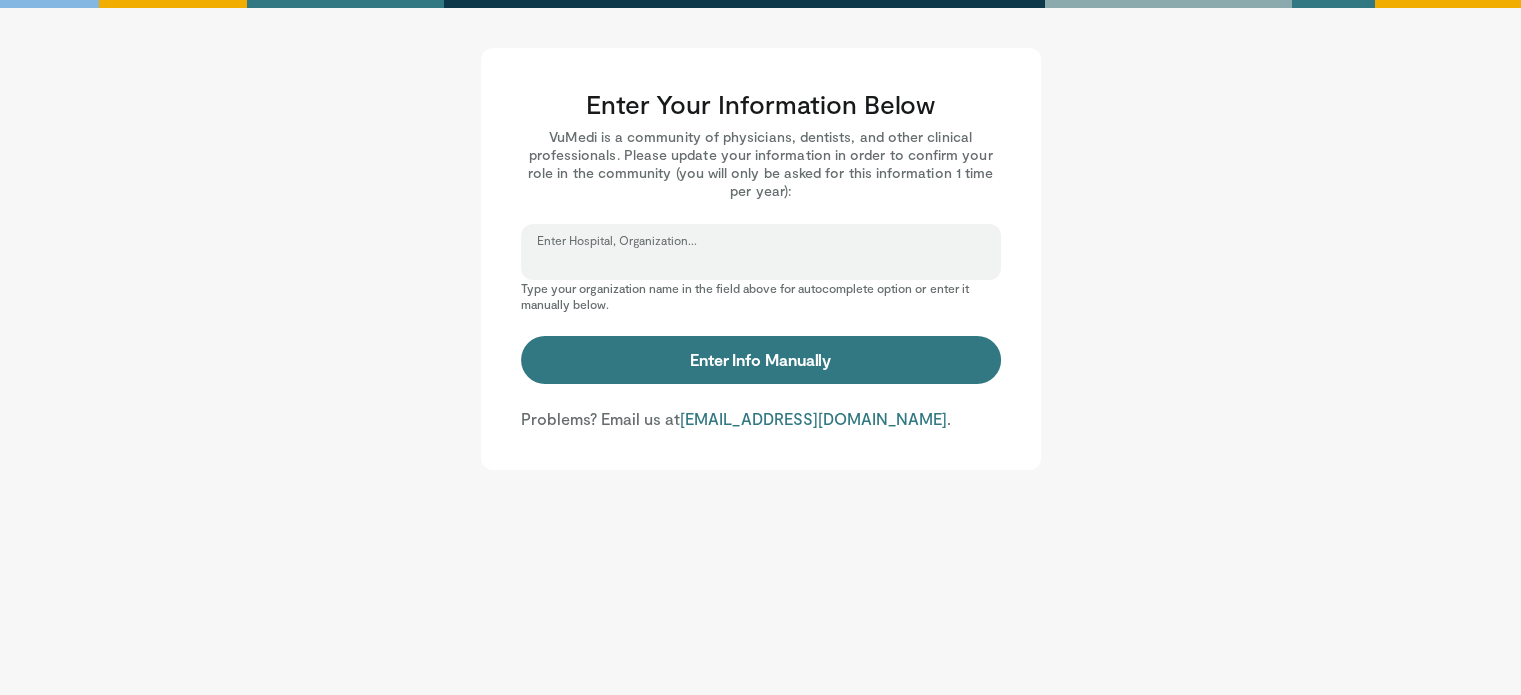 click on "Enter Hospital, Organization..." at bounding box center [761, 261] 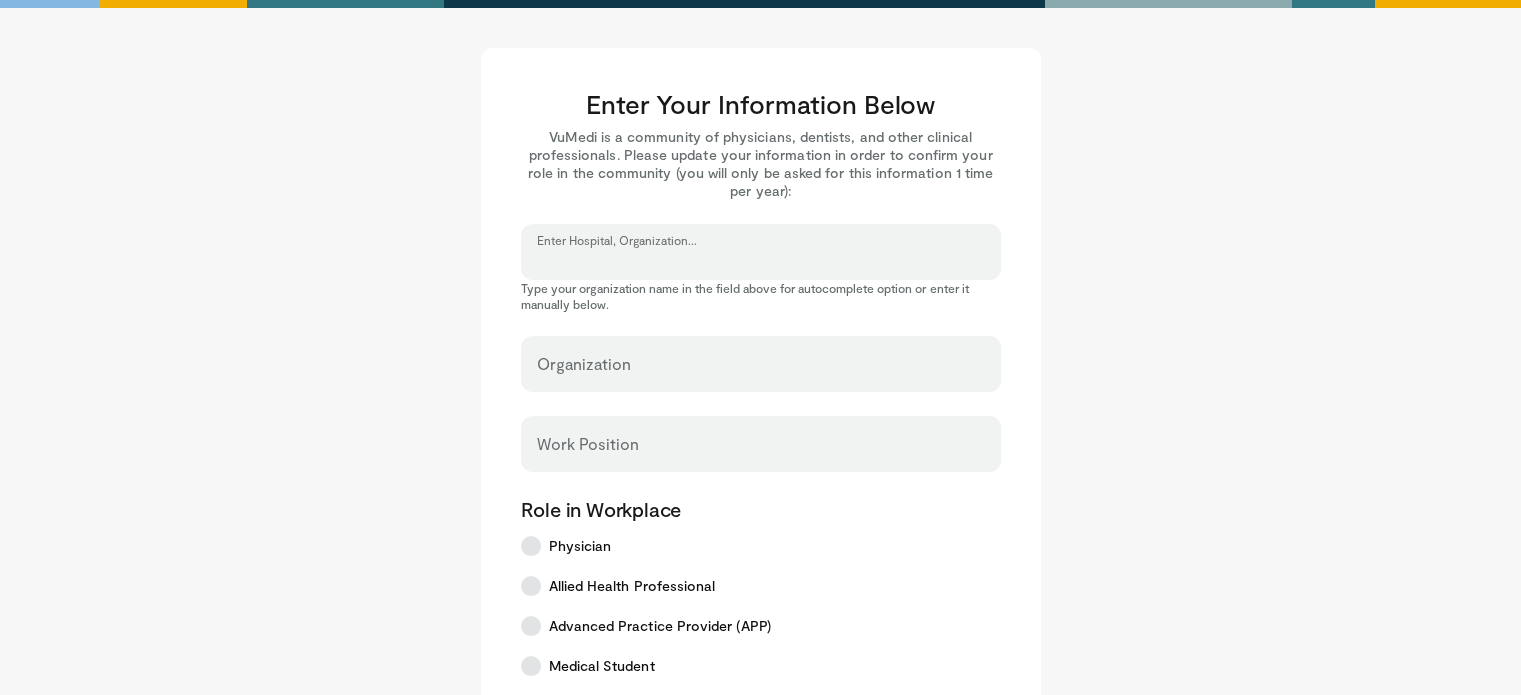 click on "Enter Hospital, Organization..." at bounding box center [761, 261] 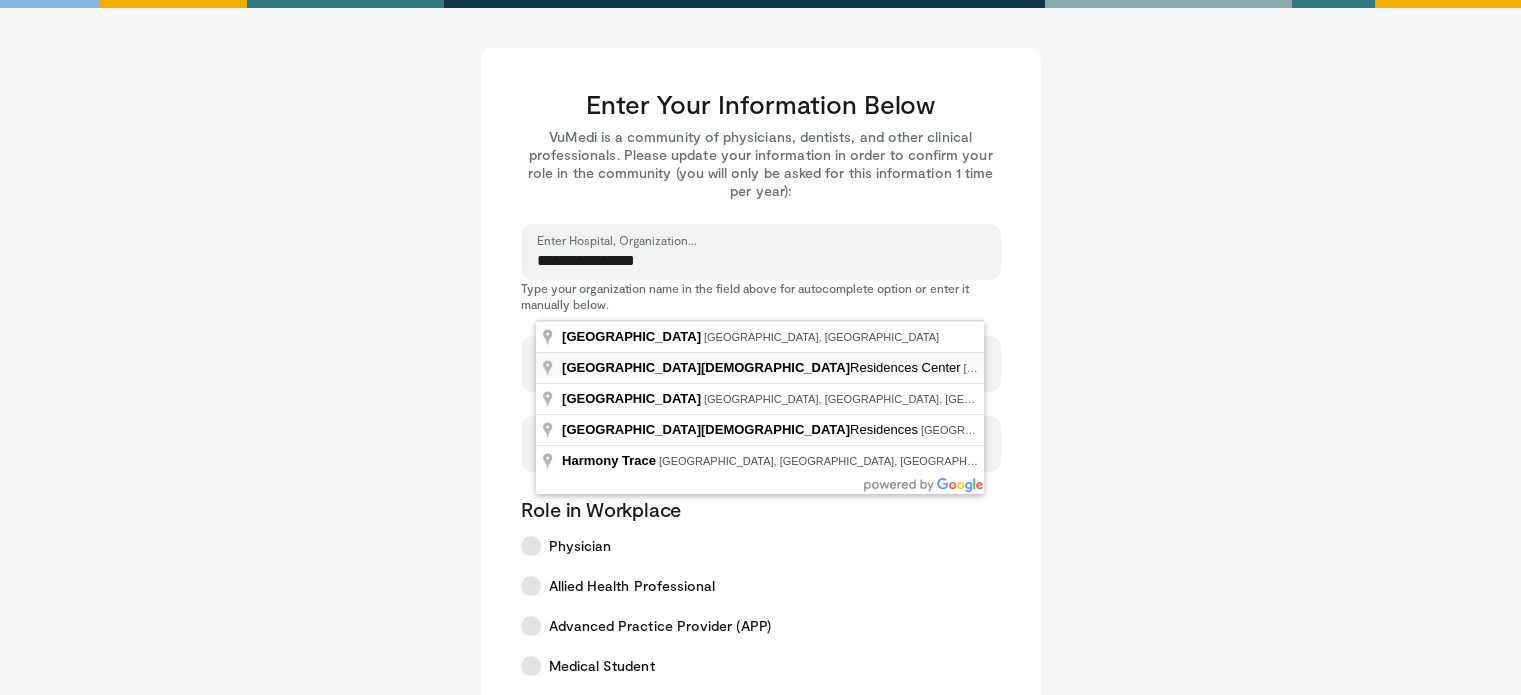 type on "**********" 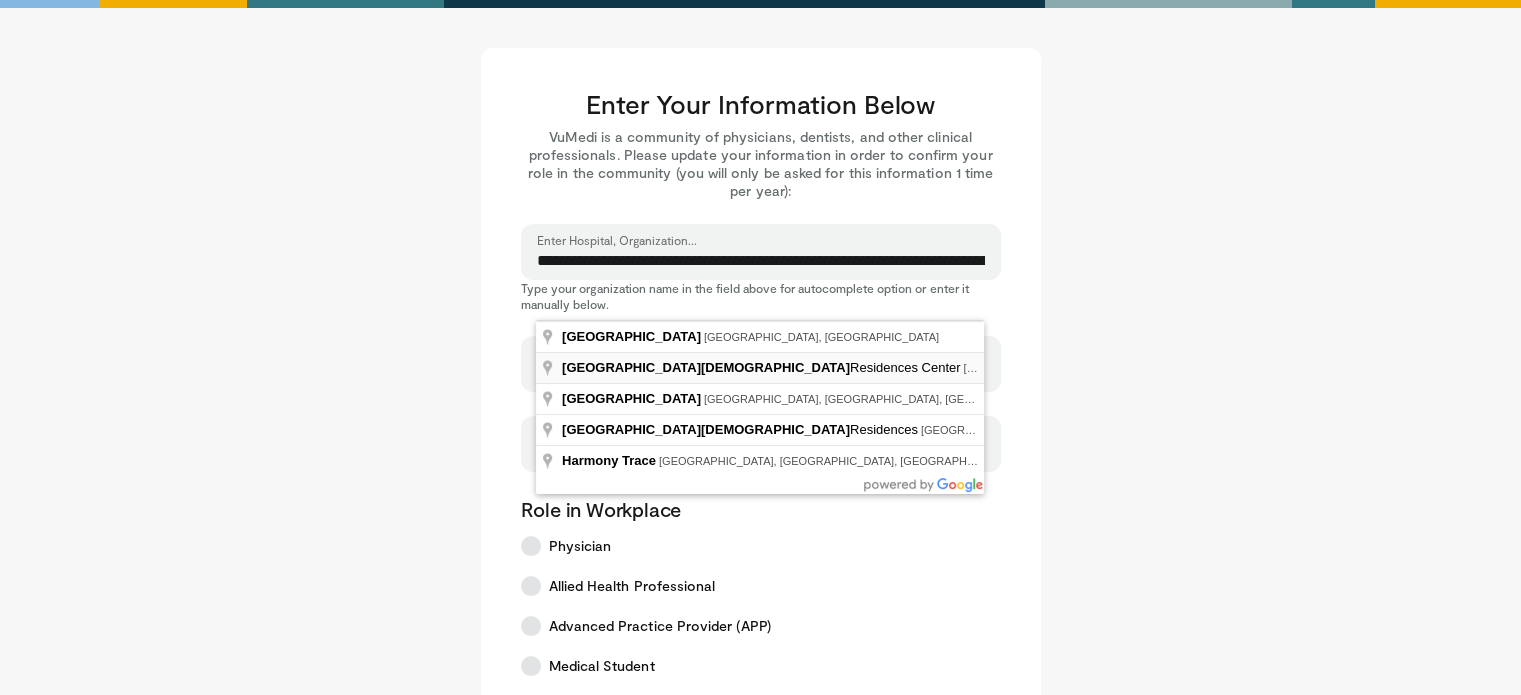 select on "**" 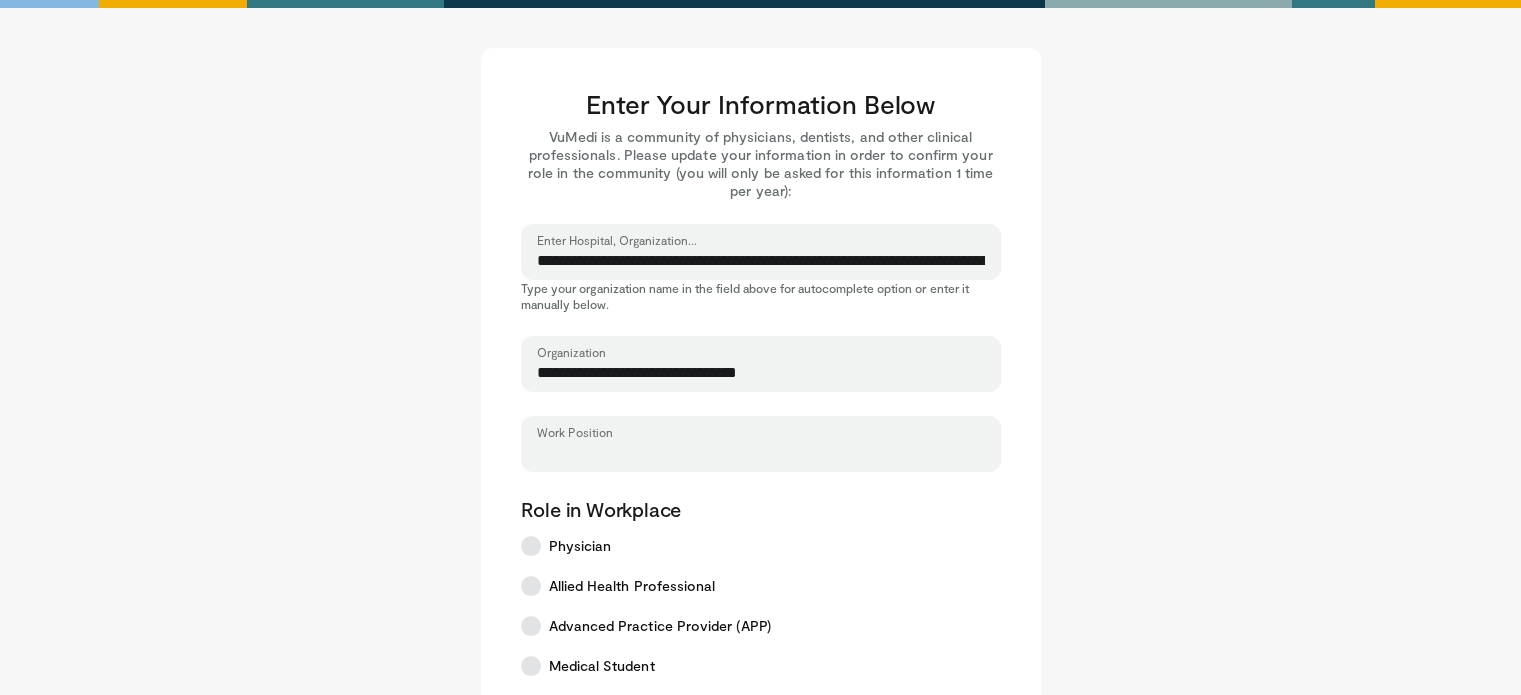 click on "Work Position" at bounding box center [761, 453] 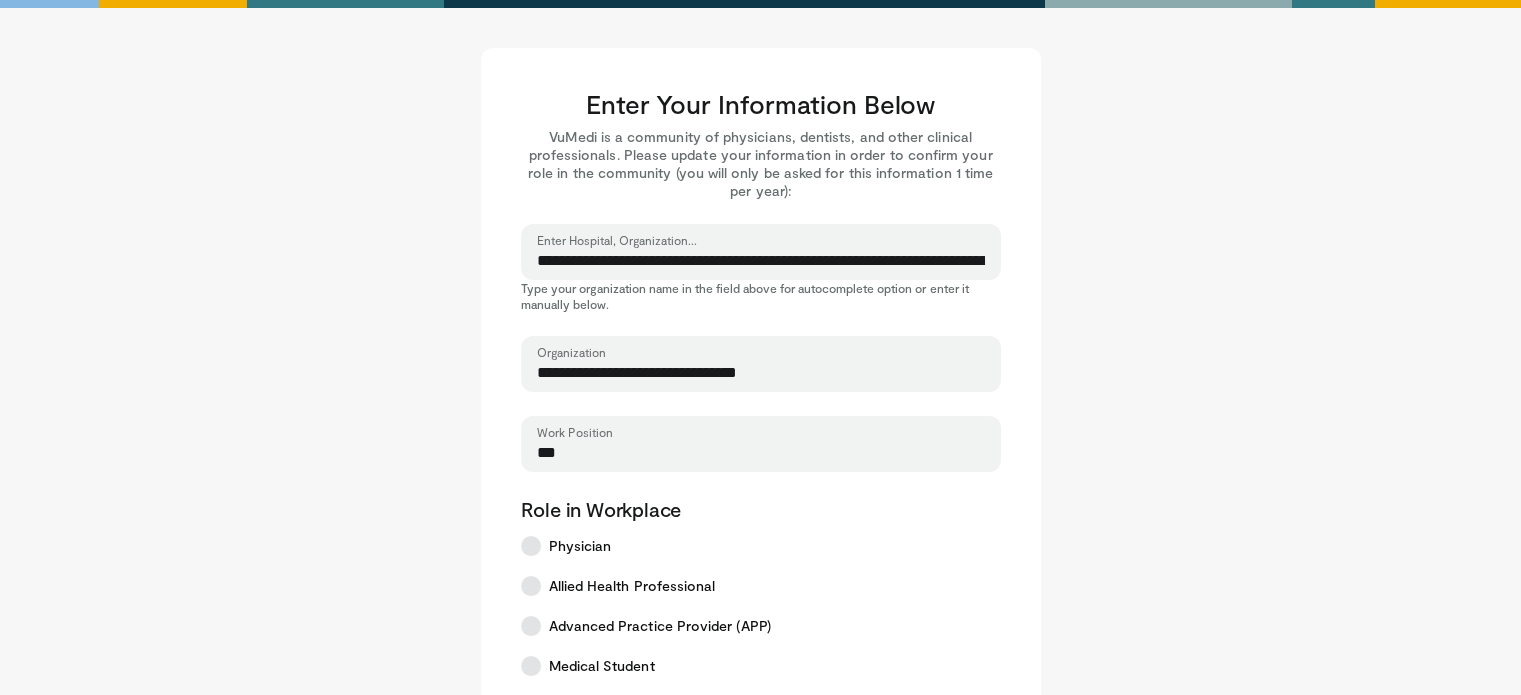type on "***" 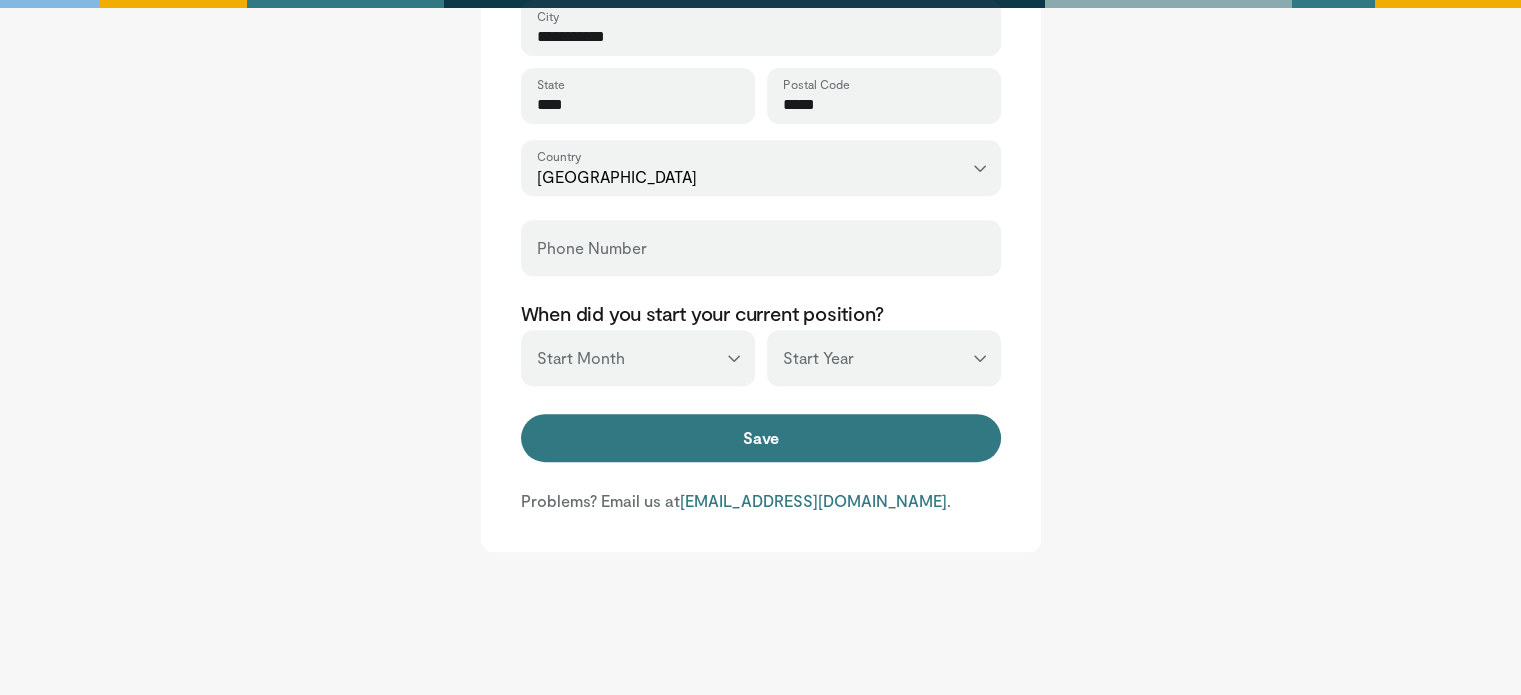 scroll, scrollTop: 872, scrollLeft: 0, axis: vertical 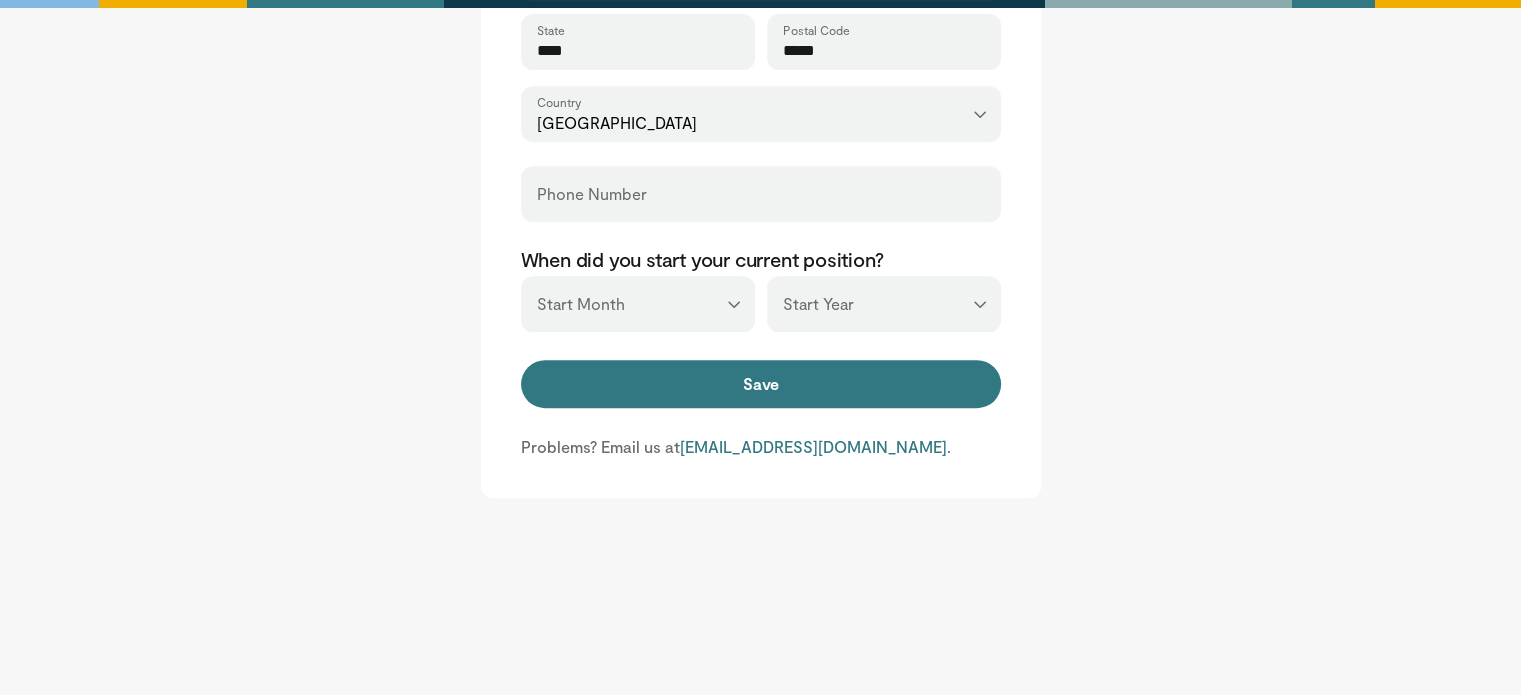 click on "***
*******
********
*****
*****
***
****
****
******
*********
*******
********
********" at bounding box center [638, 304] 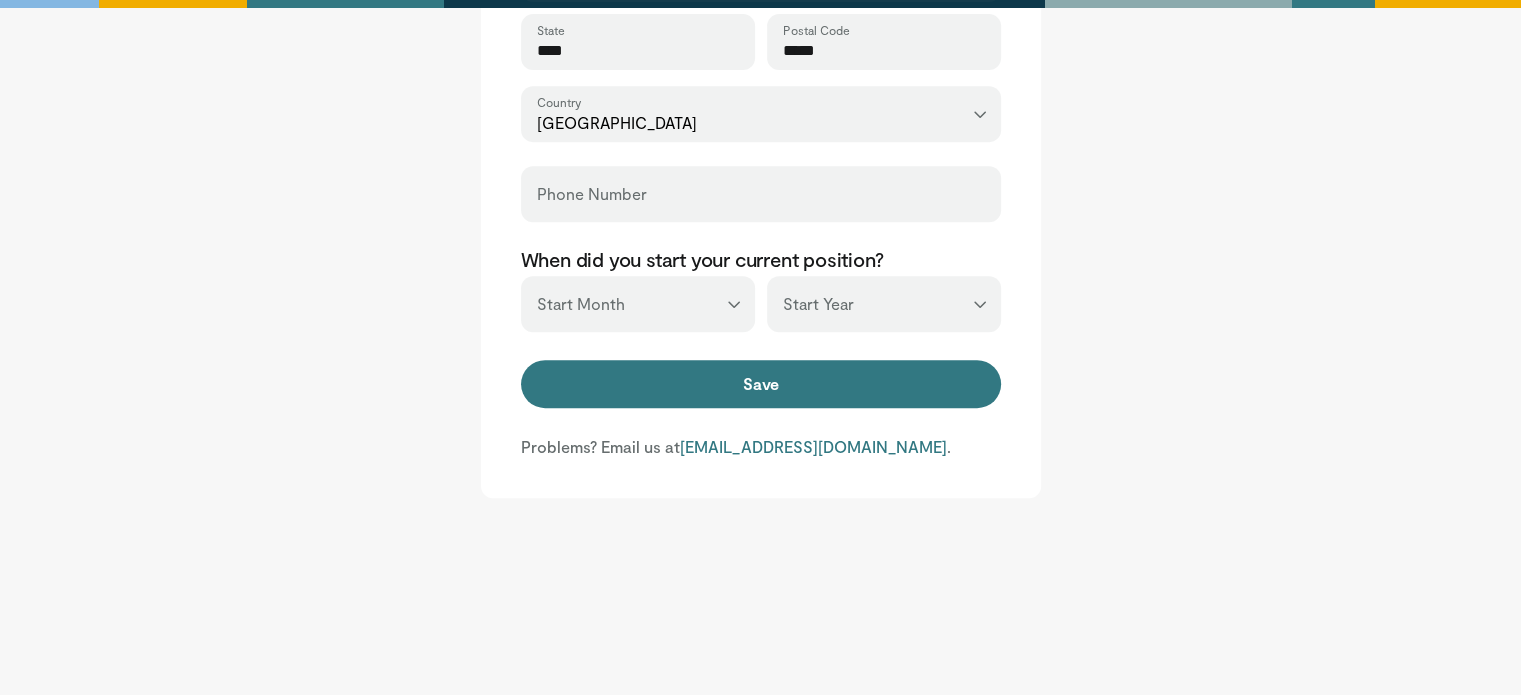 select on "*" 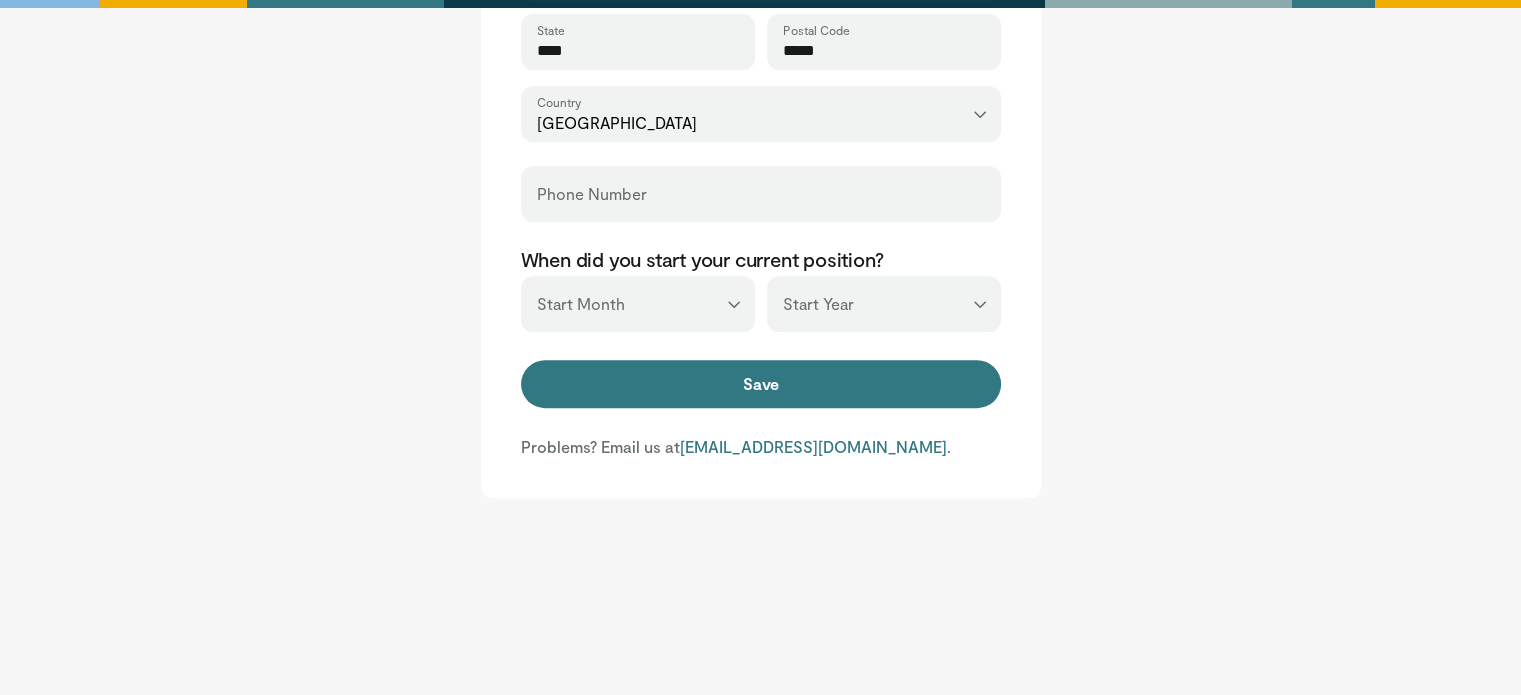 click on "***
*******
********
*****
*****
***
****
****
******
*********
*******
********
********" at bounding box center (638, 304) 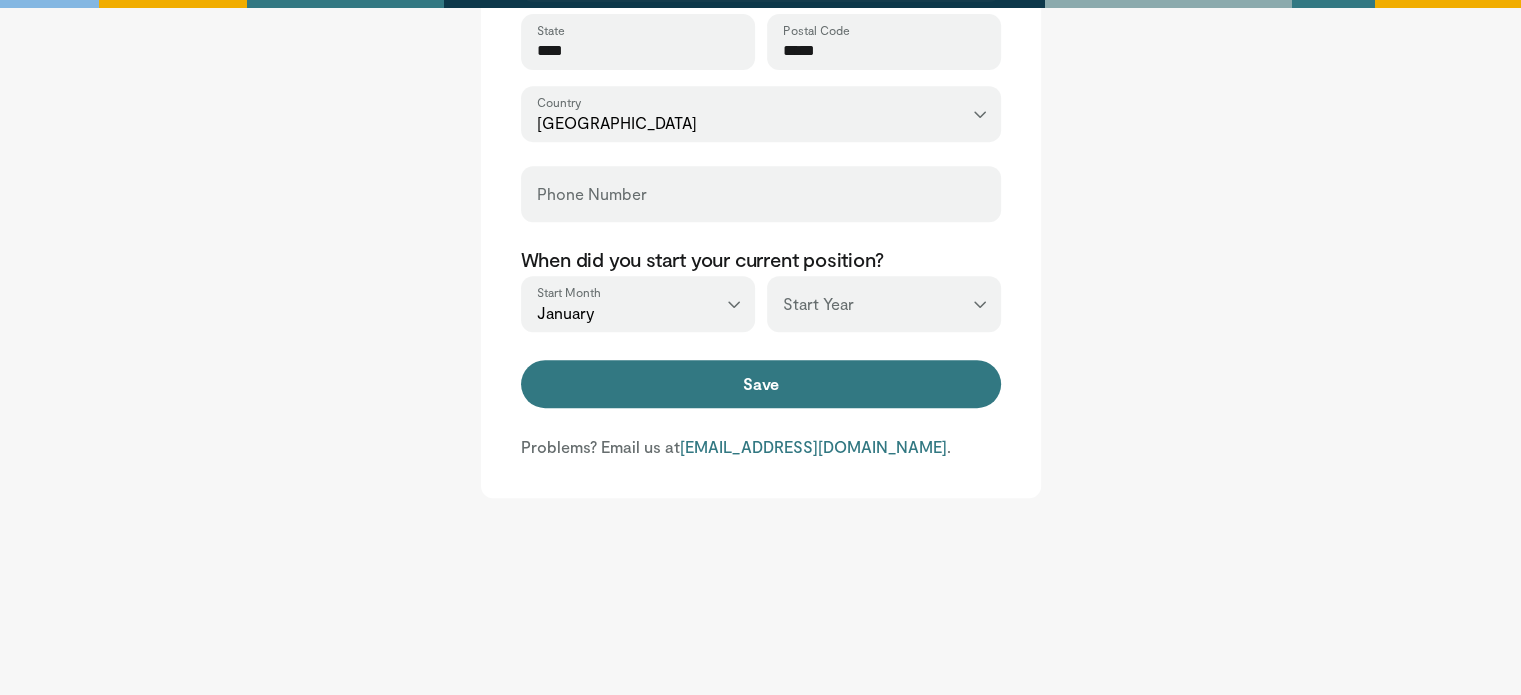 click on "When did you start your current position?" at bounding box center (761, 259) 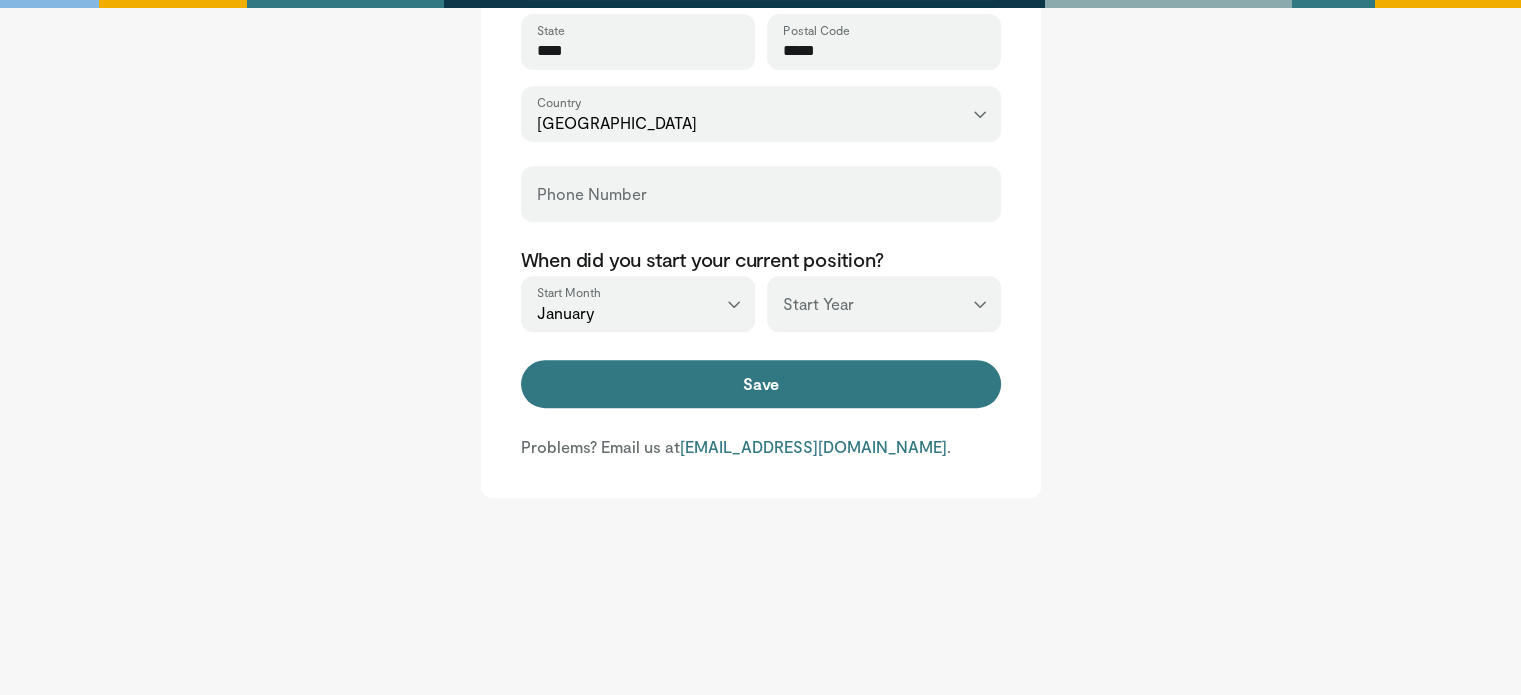 select on "****" 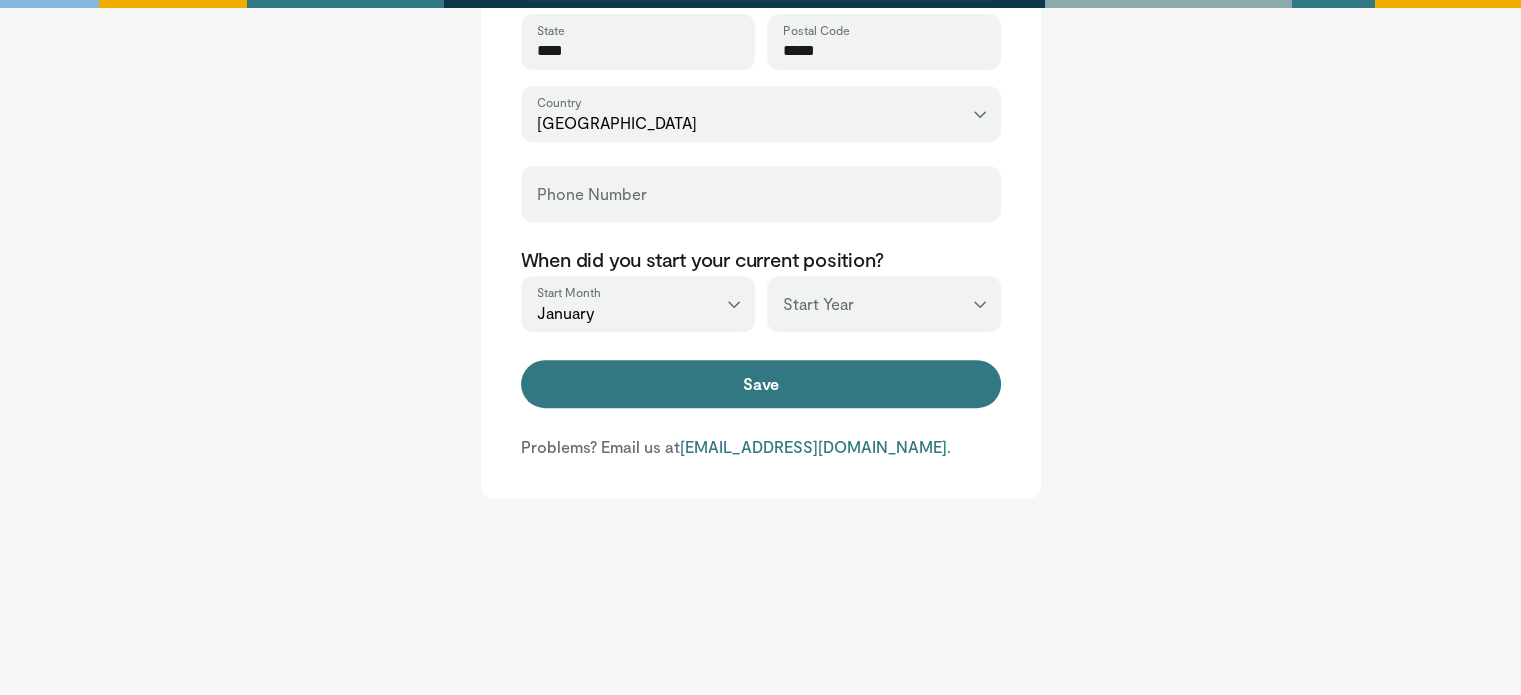click on "***
****
****
****
****
****
****
****
****
****
****
****
****
****
****
****
****
****
****
****
****
****
****
****
****
****
****
****
****
**** **** **** **** ****" at bounding box center [884, 304] 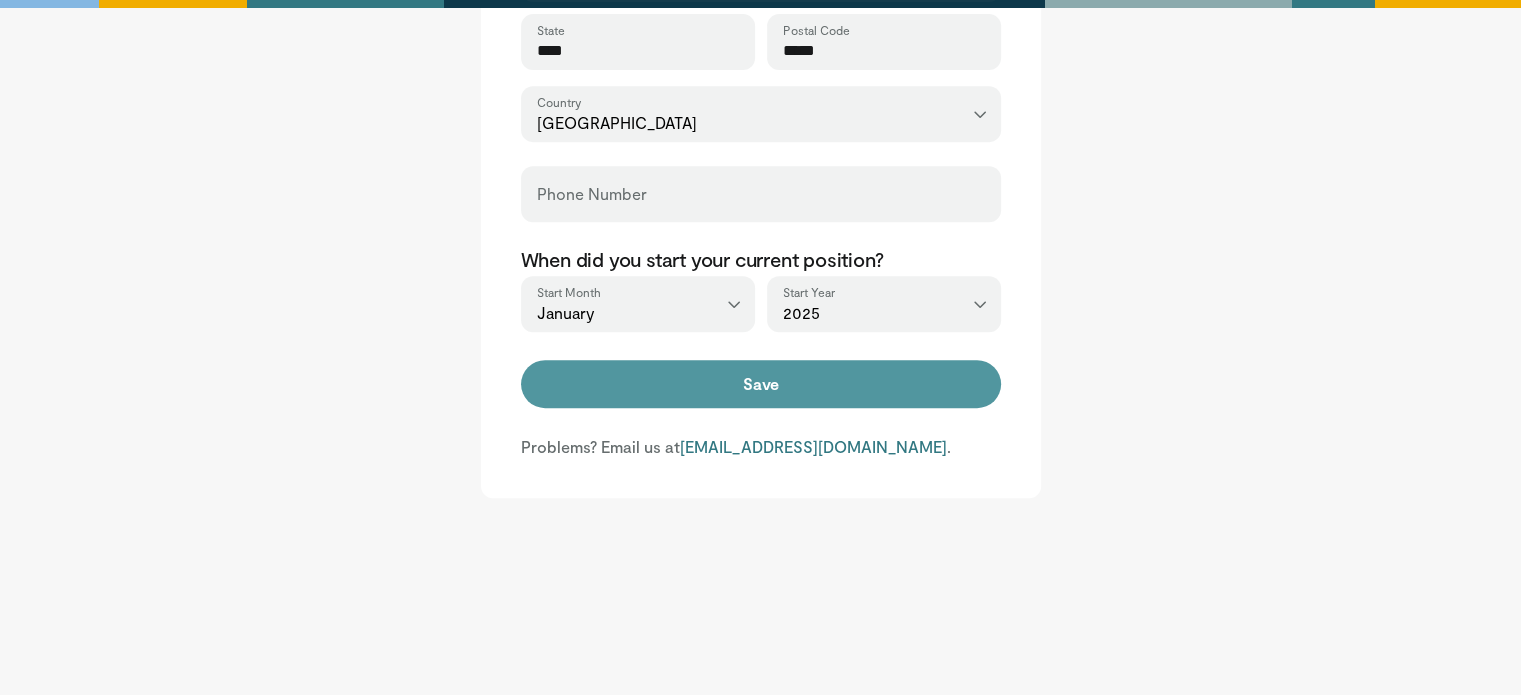 click on "Save" at bounding box center (761, 384) 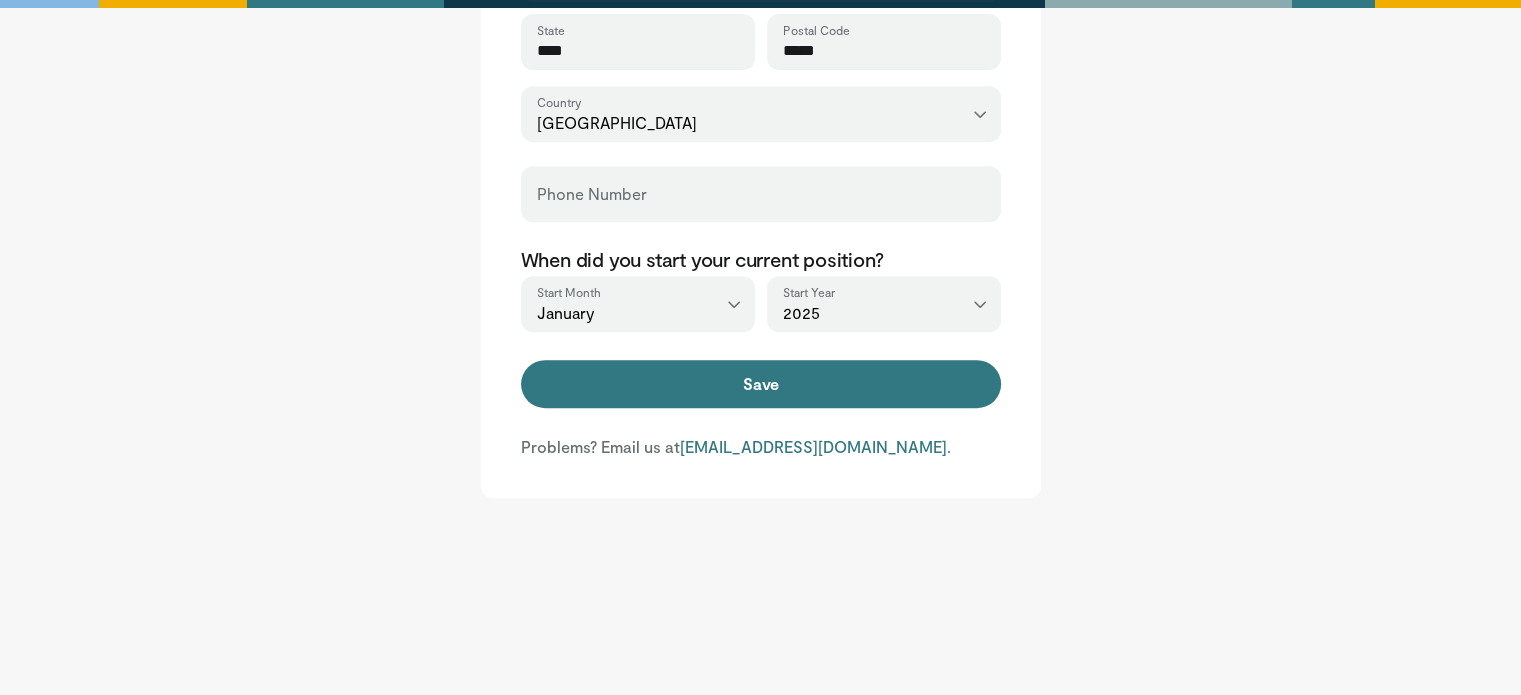 click on "Phone Number" at bounding box center (761, 194) 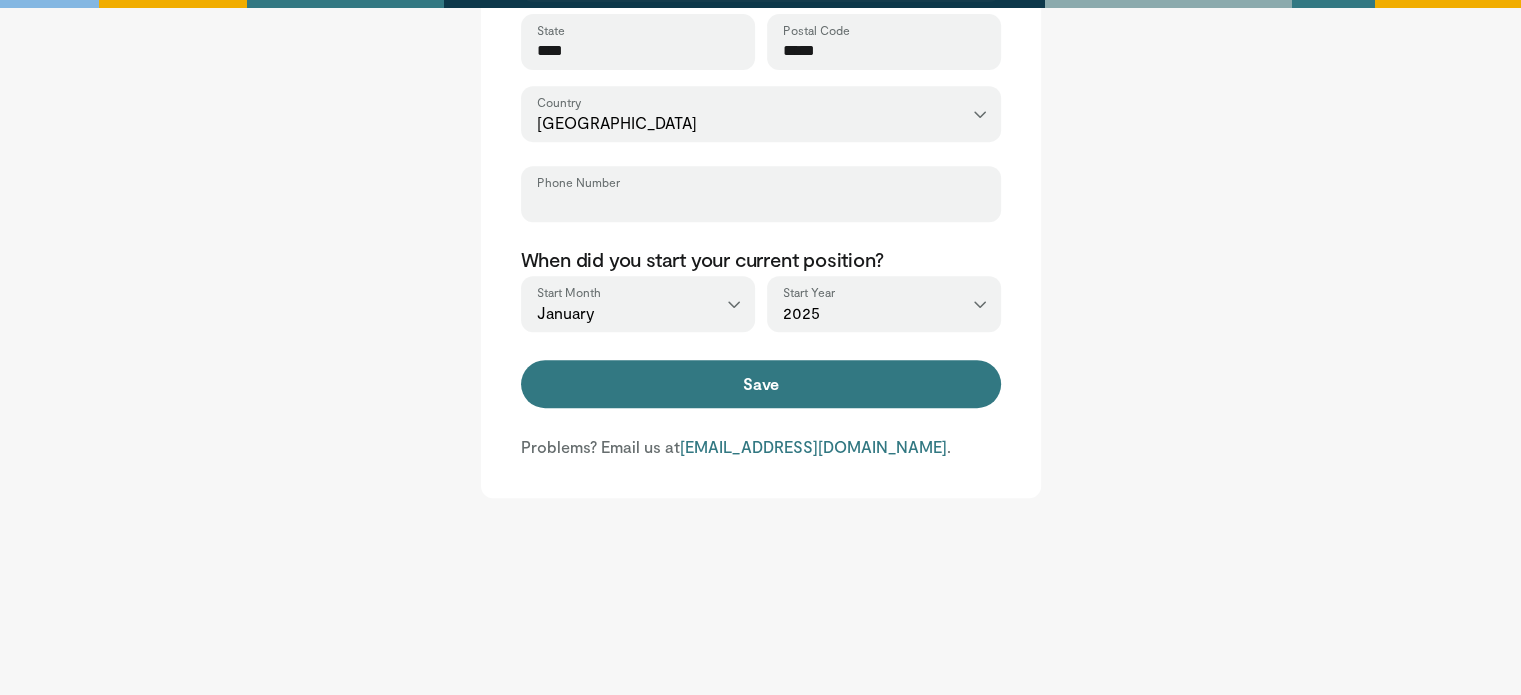 drag, startPoint x: 666, startPoint y: 199, endPoint x: 644, endPoint y: 199, distance: 22 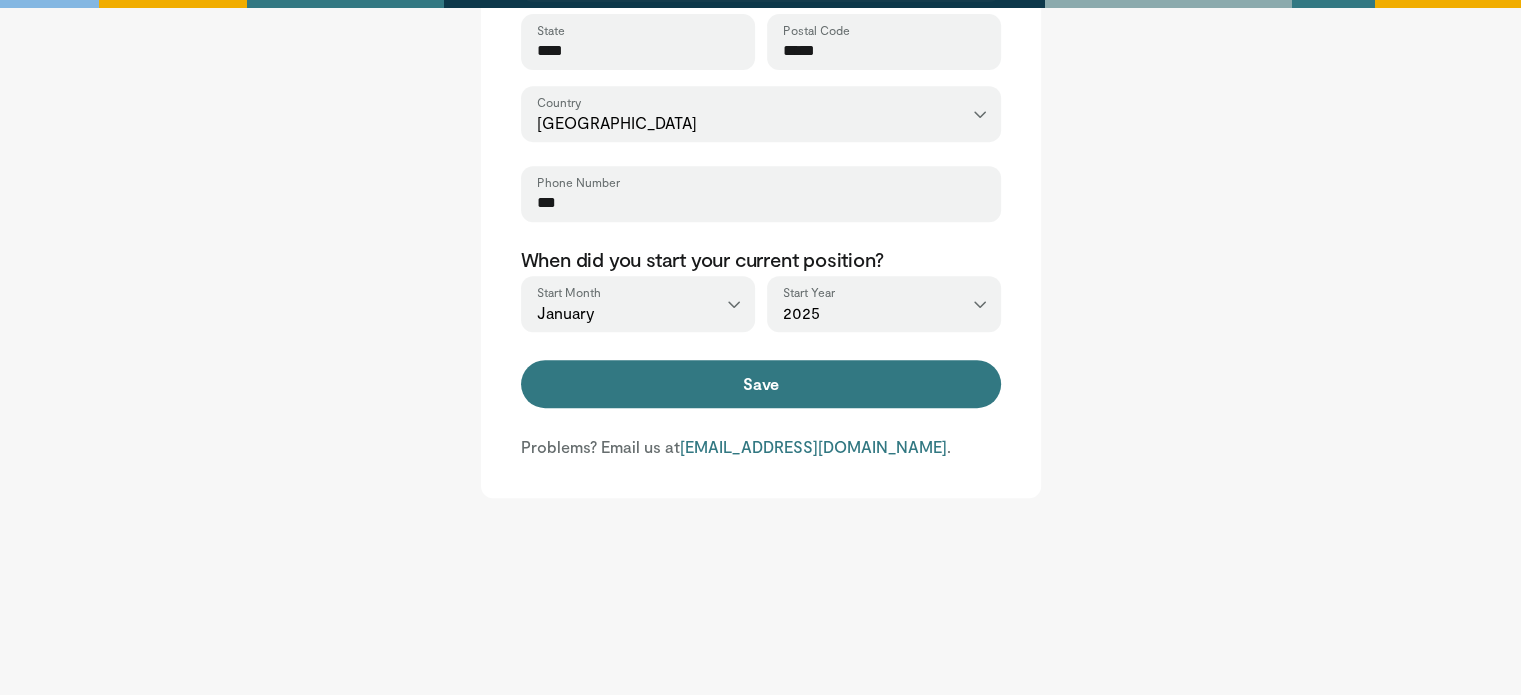 type on "**********" 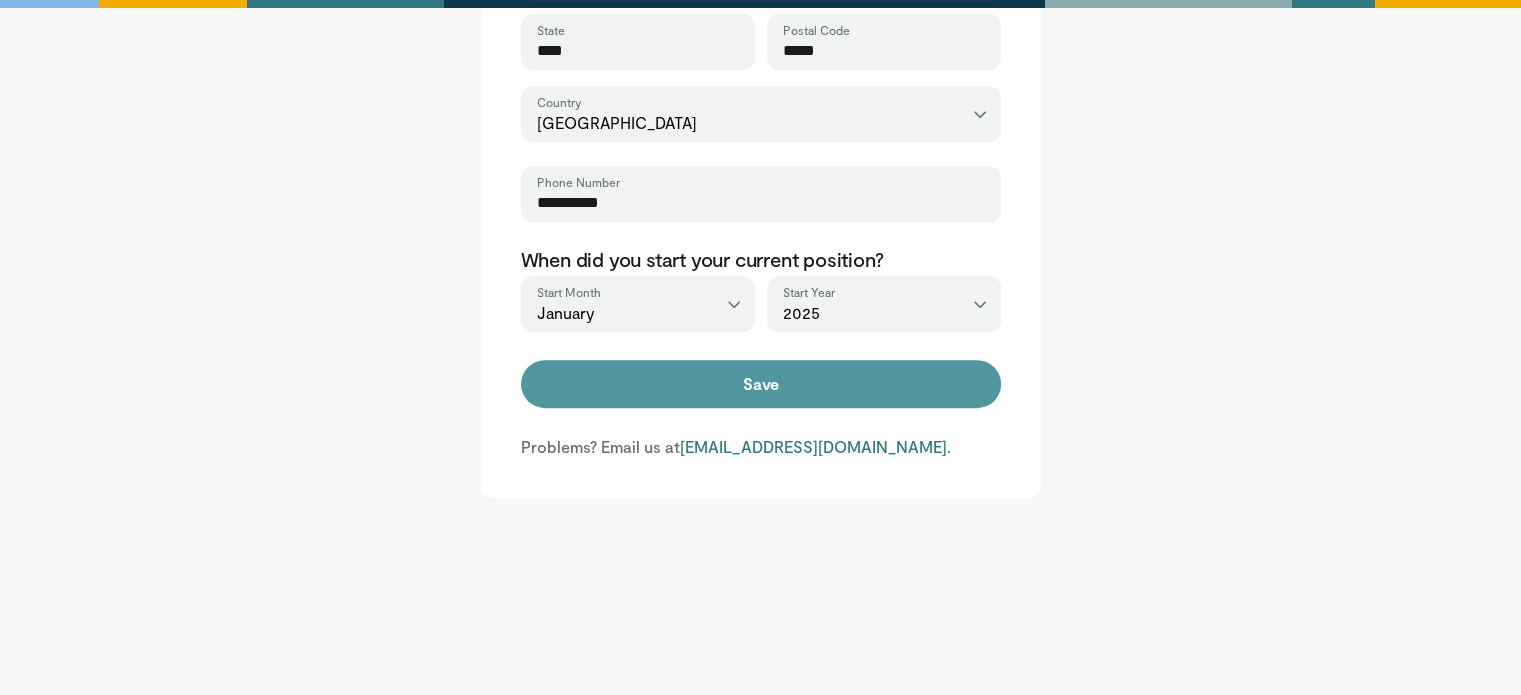 click on "Save" at bounding box center (761, 384) 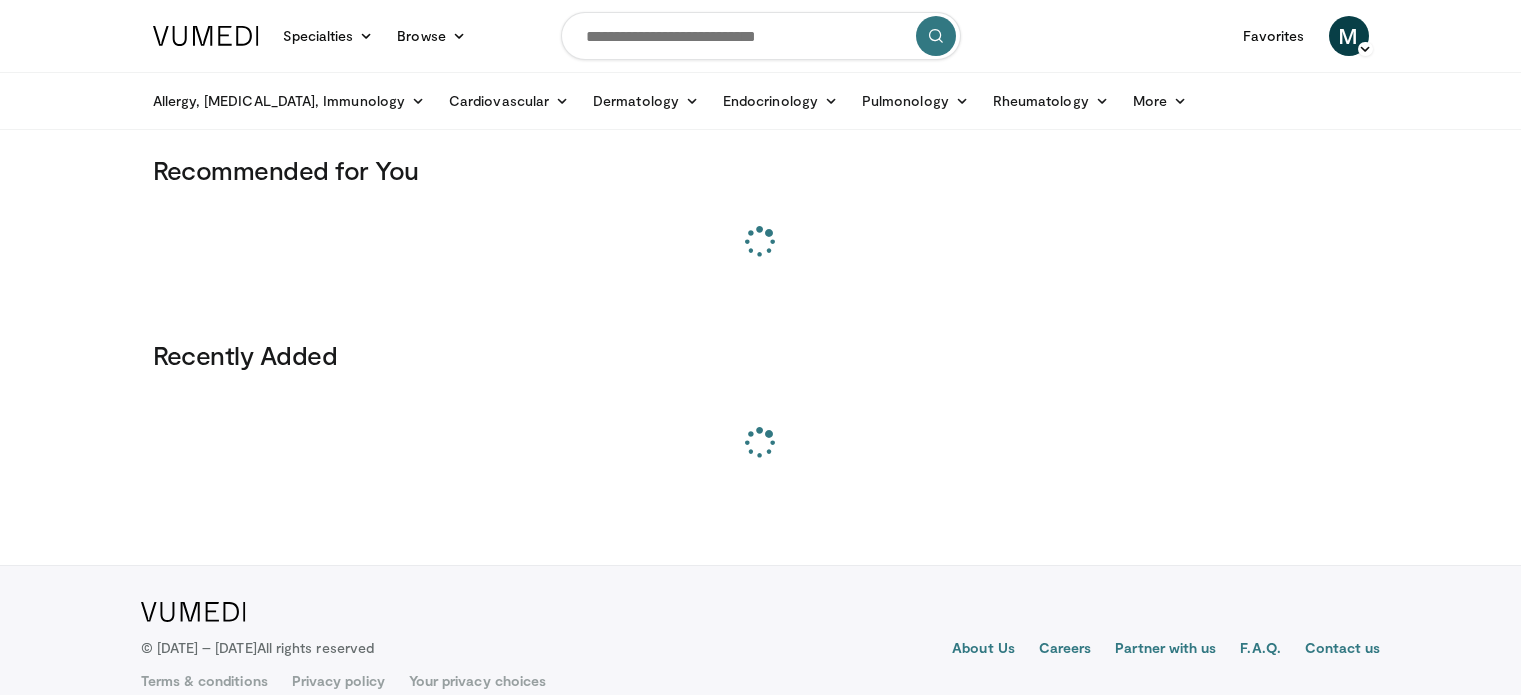 scroll, scrollTop: 0, scrollLeft: 0, axis: both 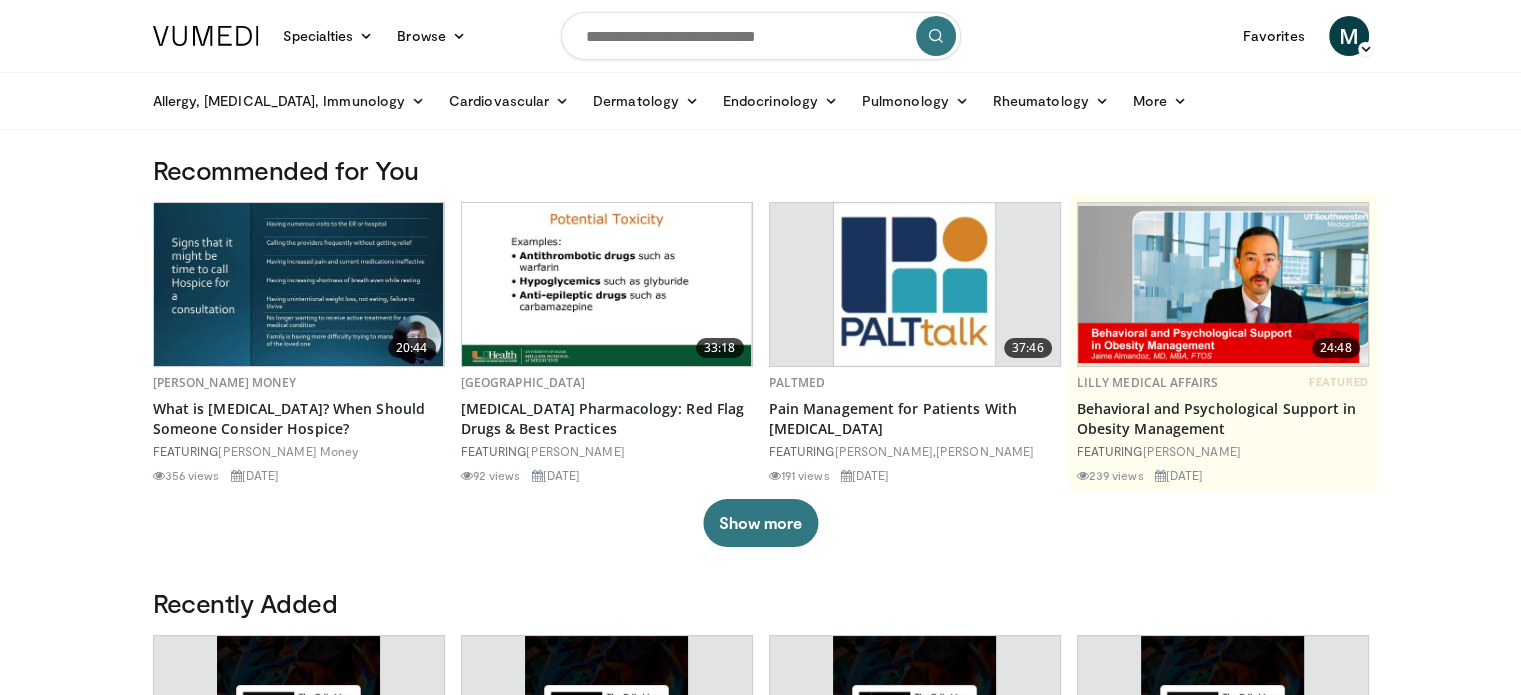 click at bounding box center (761, 36) 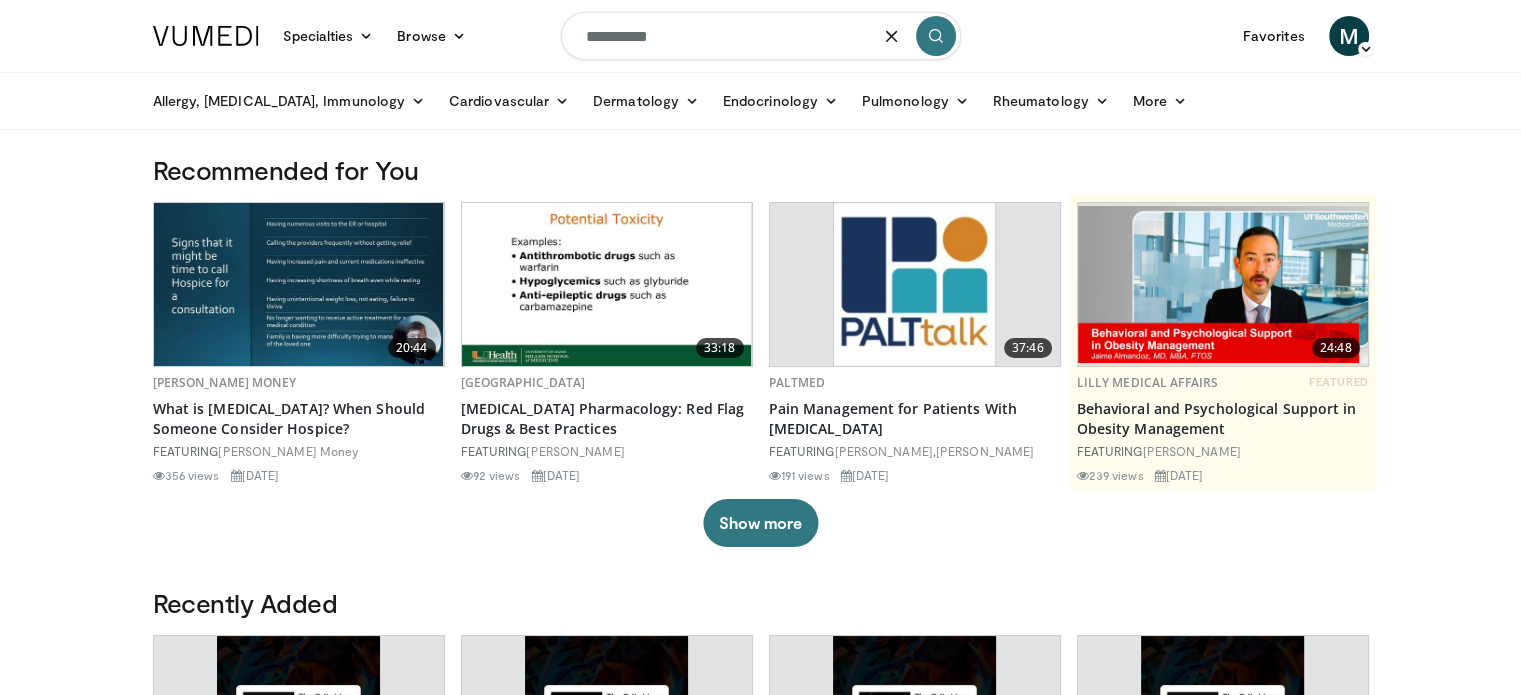 type on "**********" 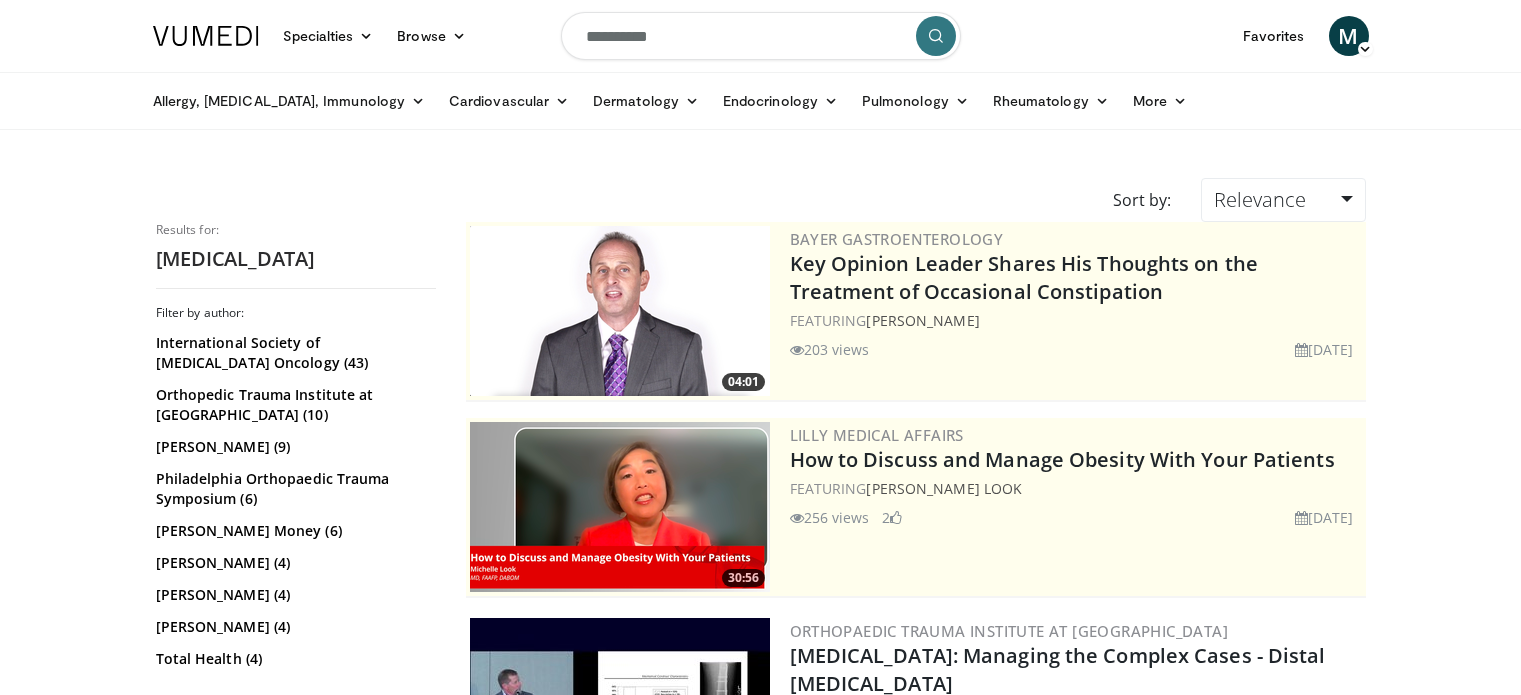 scroll, scrollTop: 0, scrollLeft: 0, axis: both 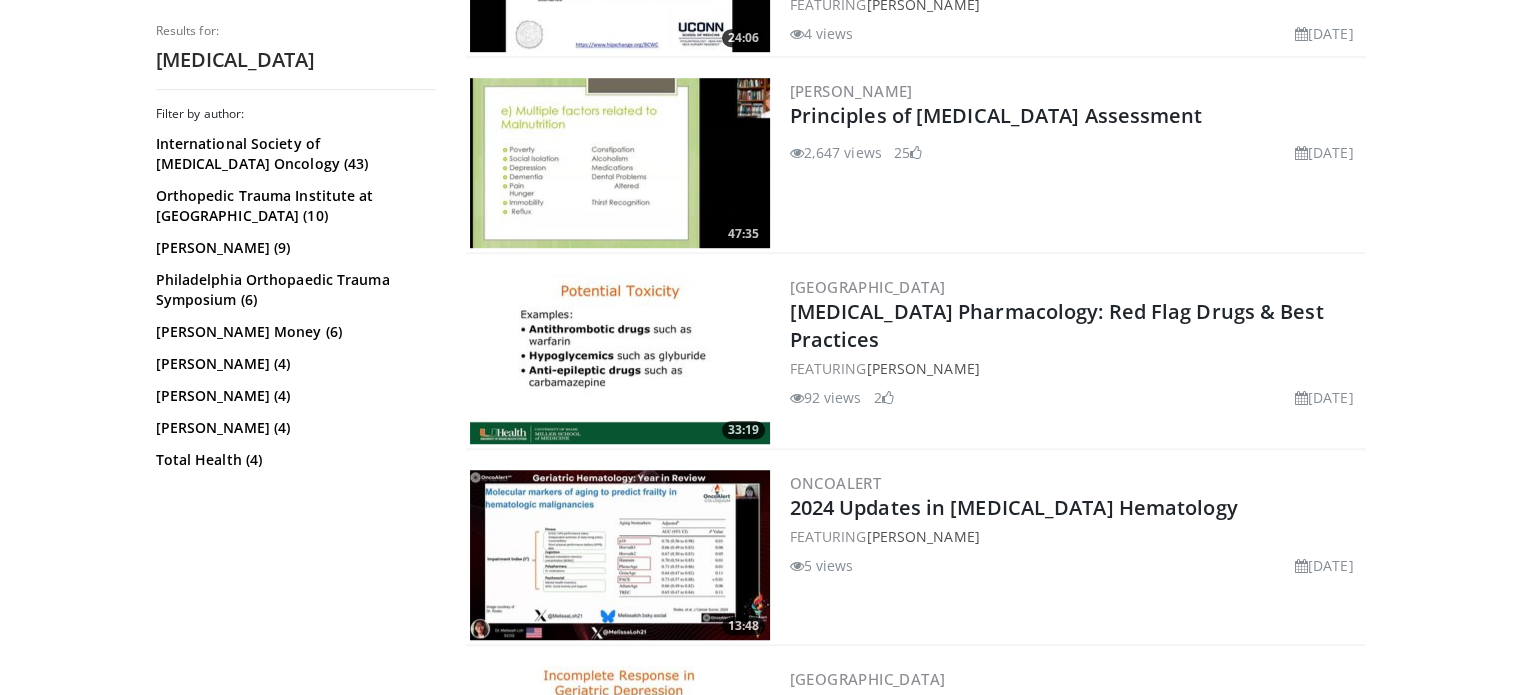 click at bounding box center [620, 163] 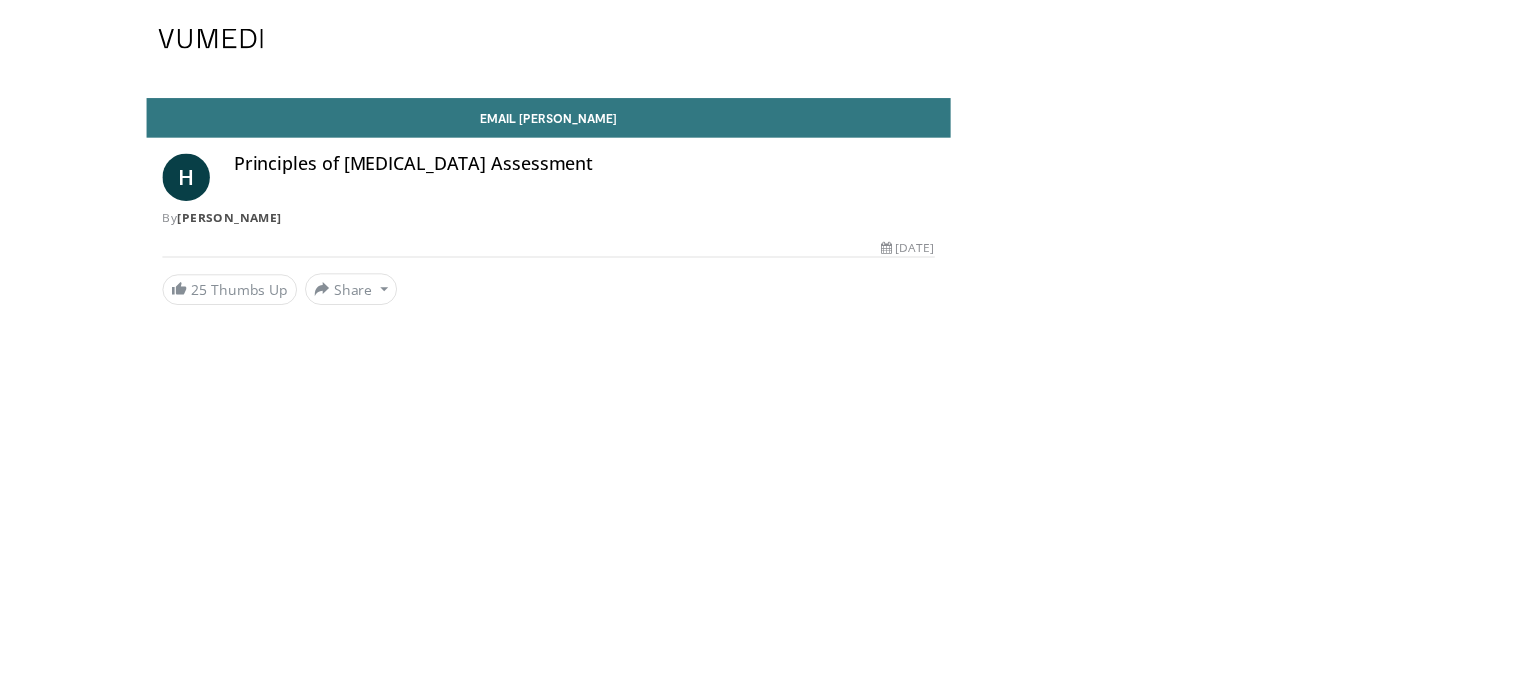 scroll, scrollTop: 0, scrollLeft: 0, axis: both 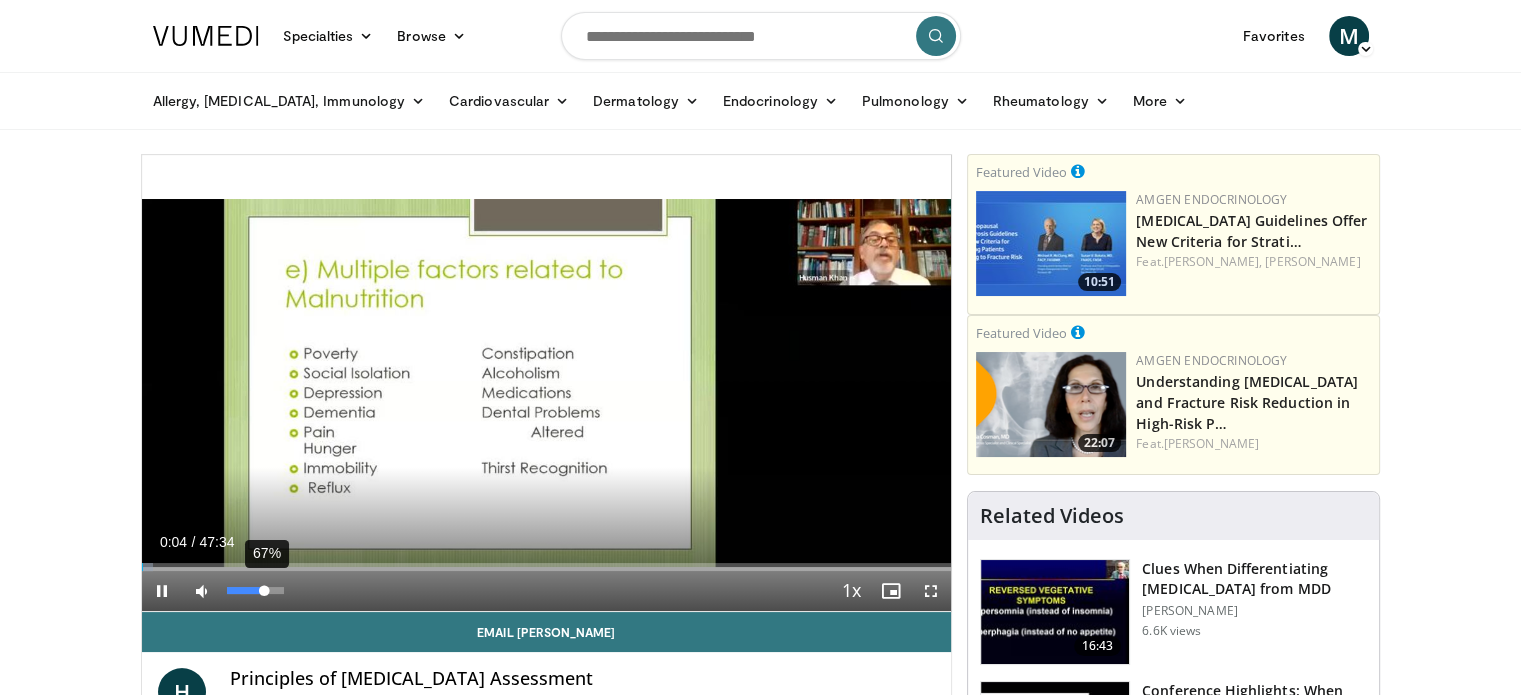 drag, startPoint x: 285, startPoint y: 587, endPoint x: 264, endPoint y: 589, distance: 21.095022 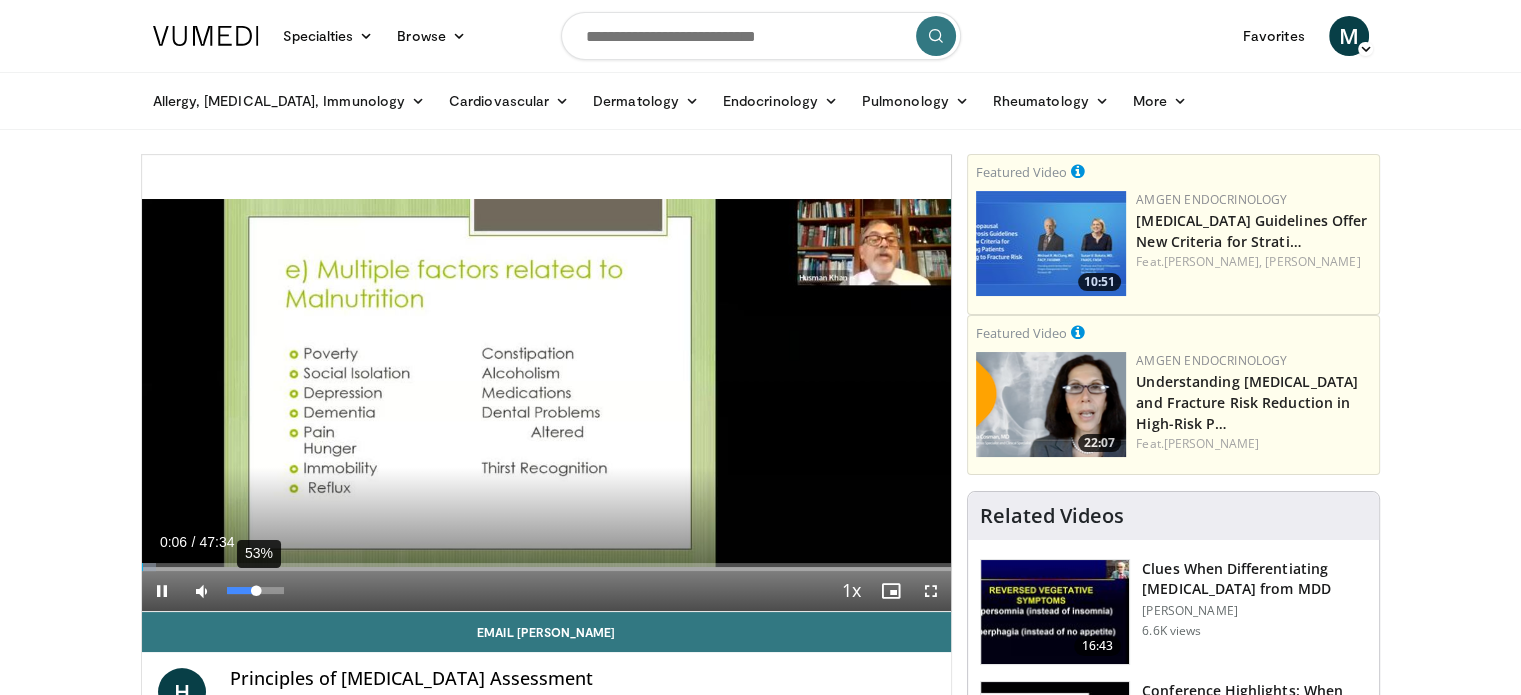 click at bounding box center (242, 590) 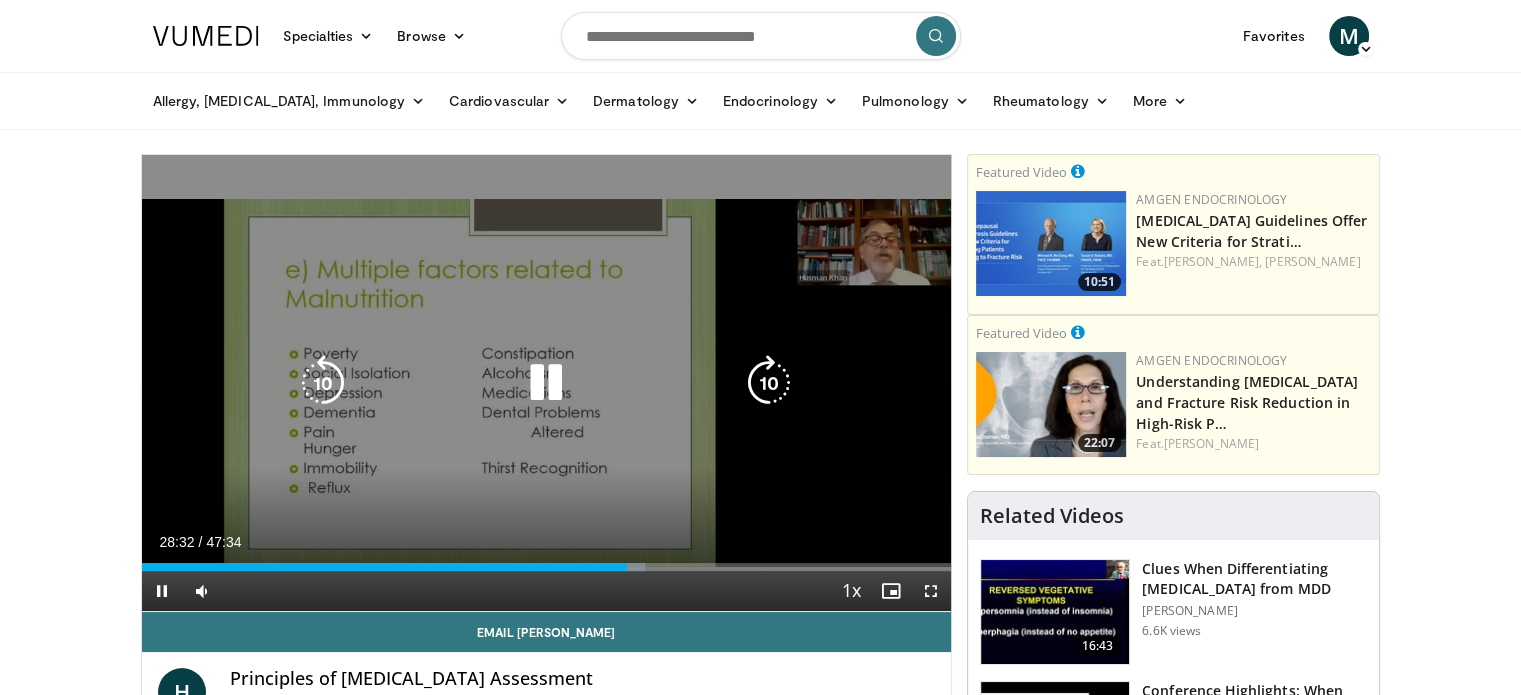 drag, startPoint x: 552, startPoint y: 415, endPoint x: 547, endPoint y: 394, distance: 21.587032 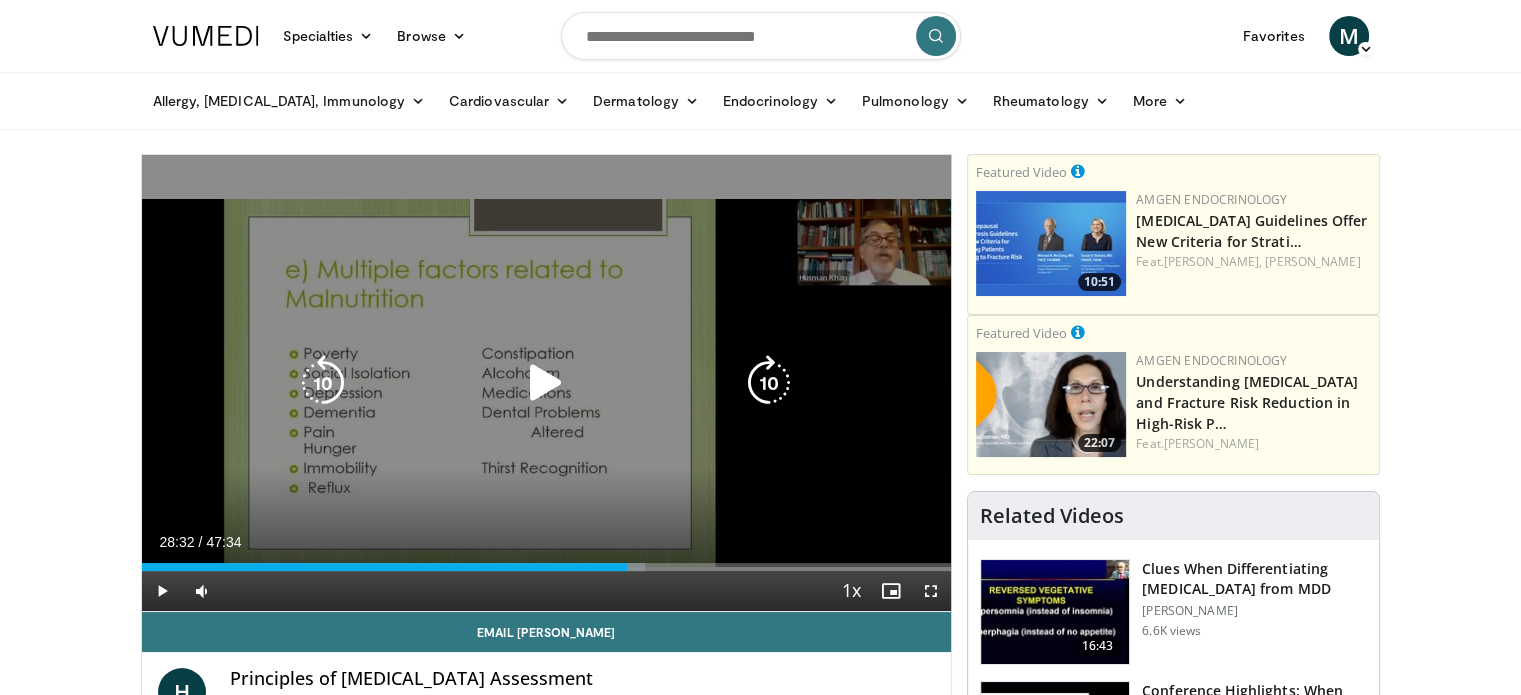 click at bounding box center [546, 383] 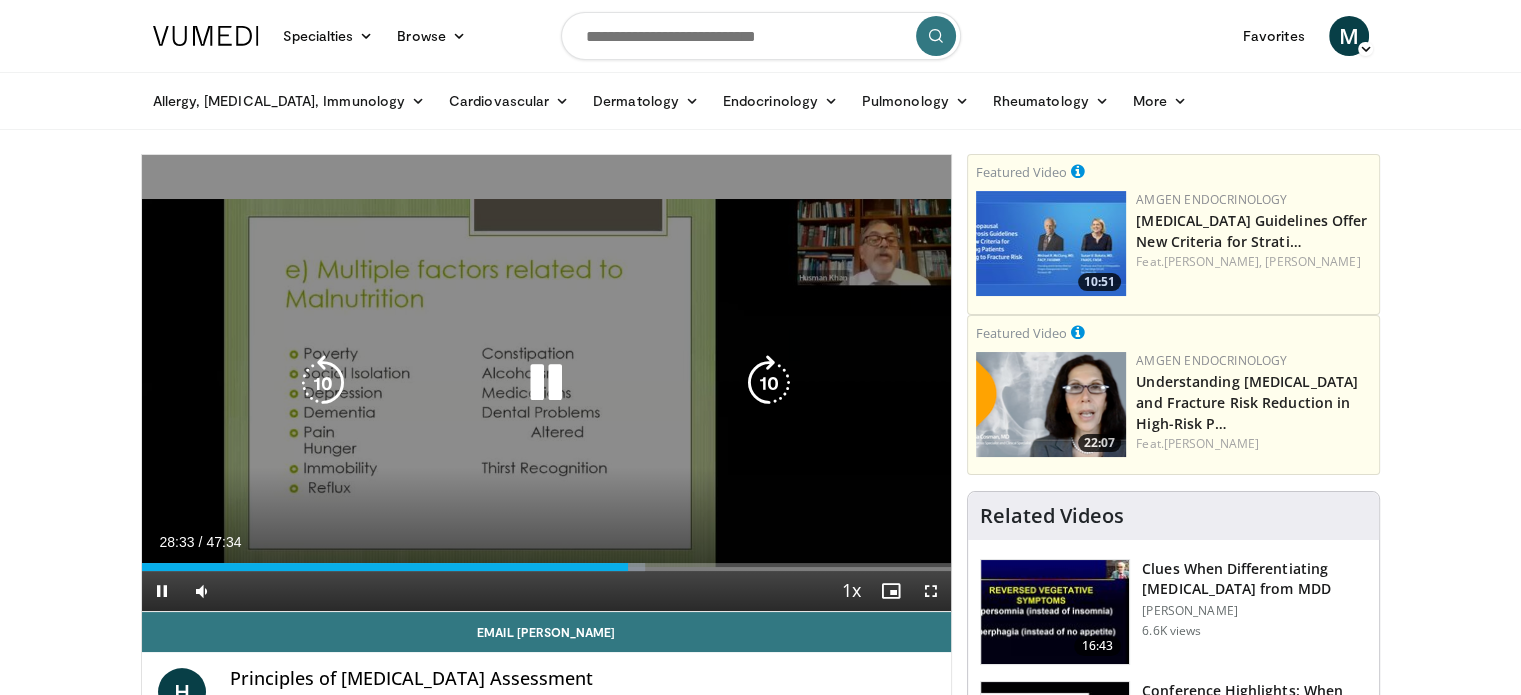 click at bounding box center (546, 383) 